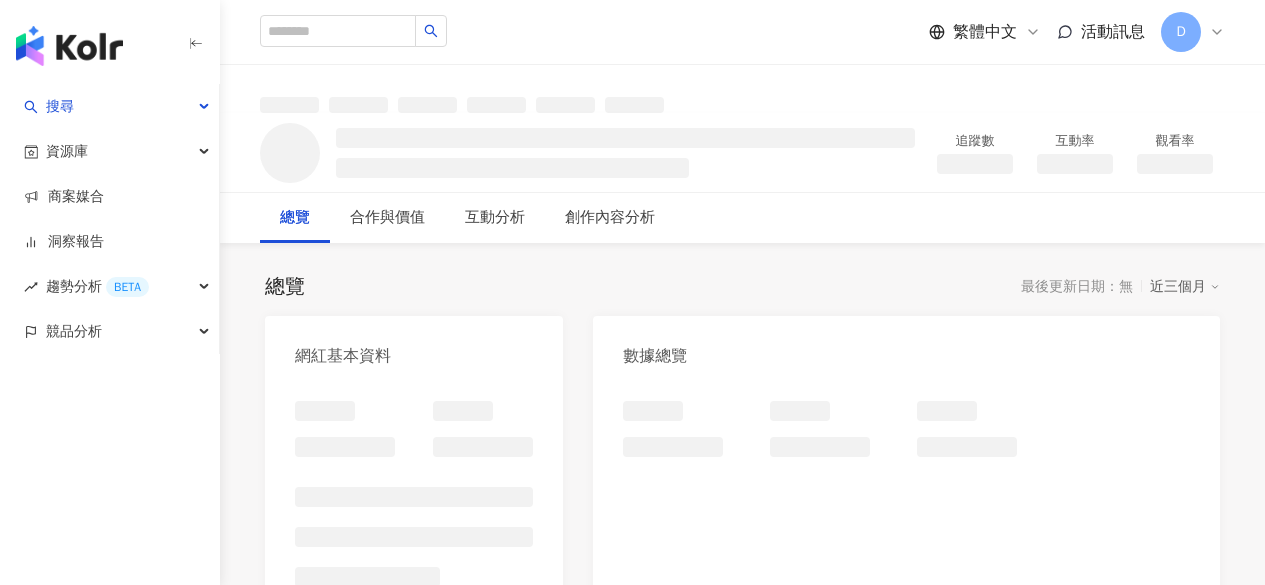 scroll, scrollTop: 0, scrollLeft: 0, axis: both 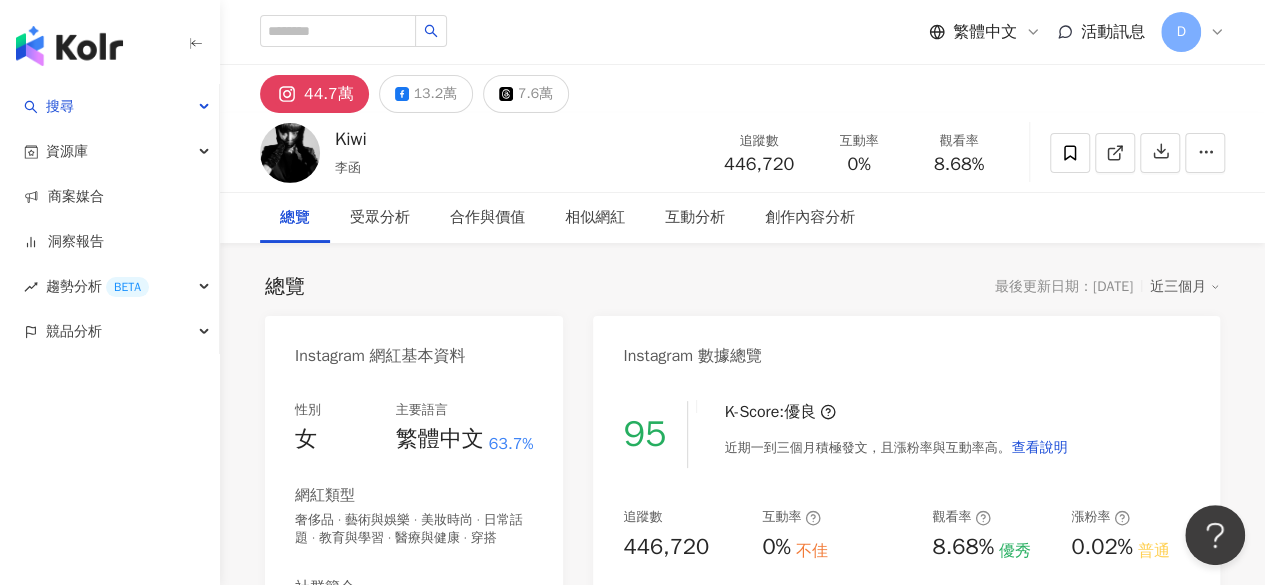click on "8.68%" at bounding box center [959, 165] 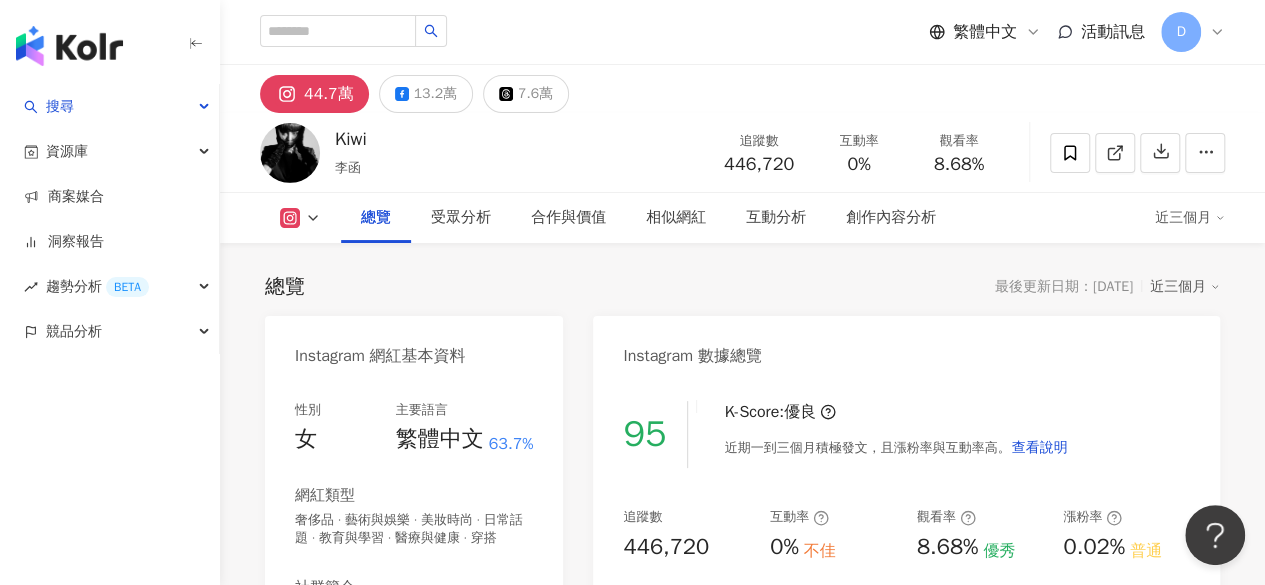scroll, scrollTop: 122, scrollLeft: 0, axis: vertical 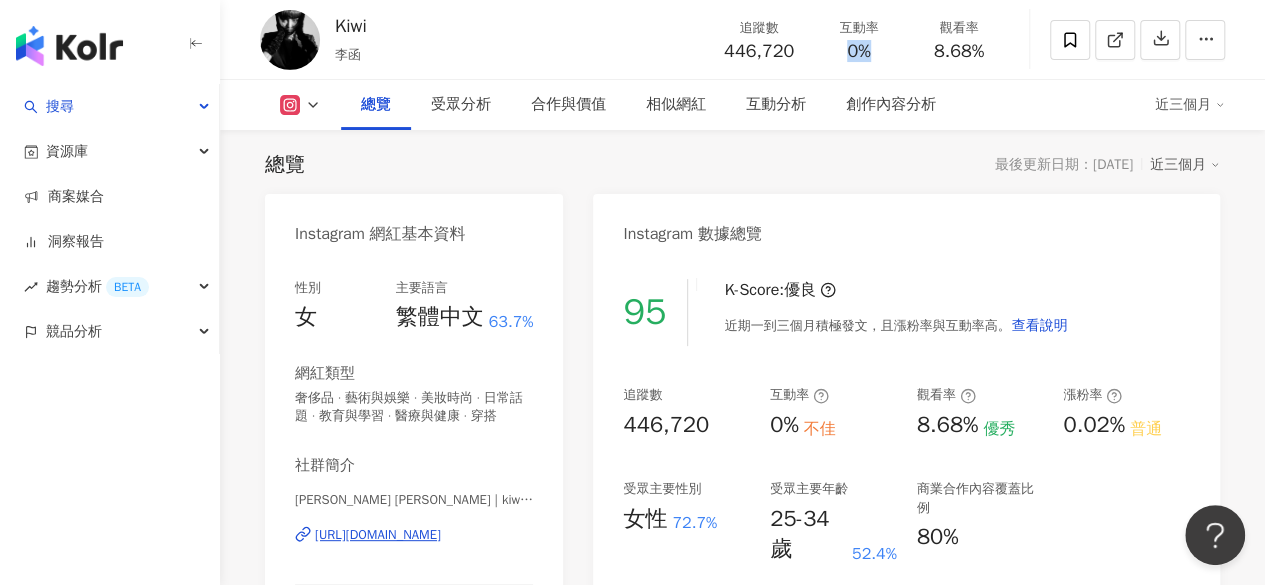 drag, startPoint x: 842, startPoint y: 49, endPoint x: 875, endPoint y: 57, distance: 33.955853 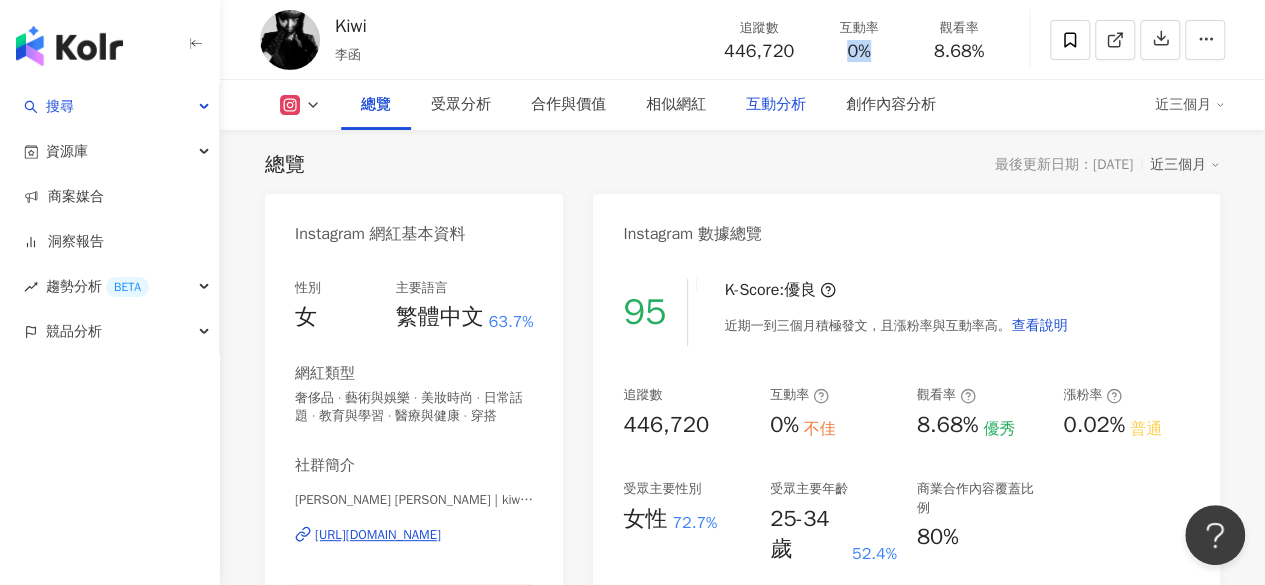 click on "互動分析" at bounding box center (776, 105) 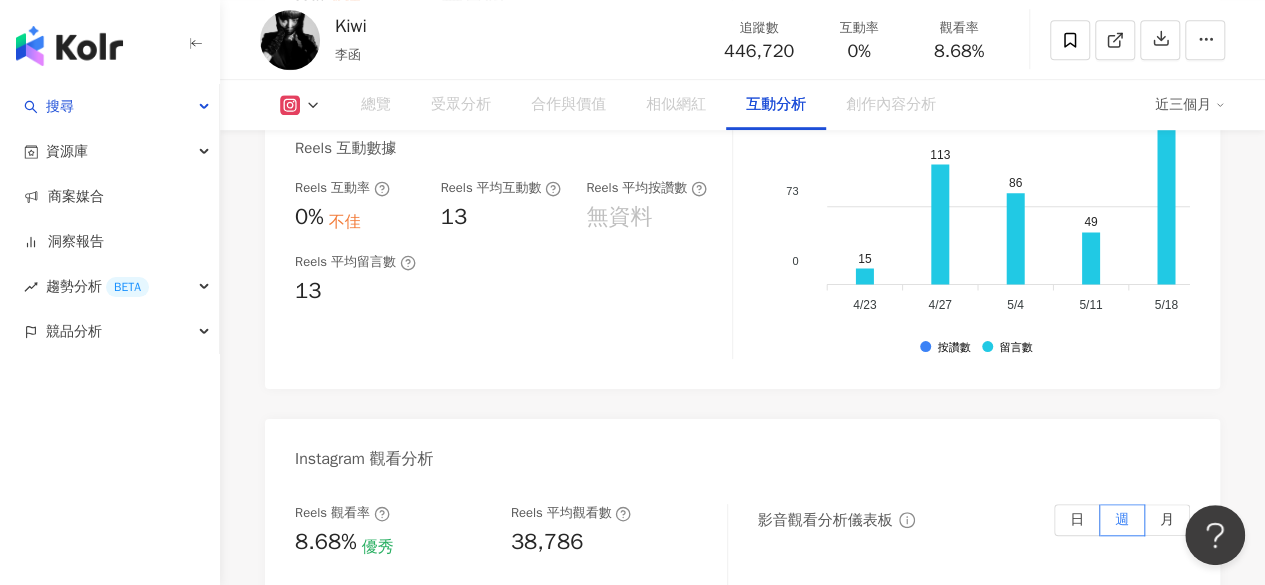 scroll, scrollTop: 4546, scrollLeft: 0, axis: vertical 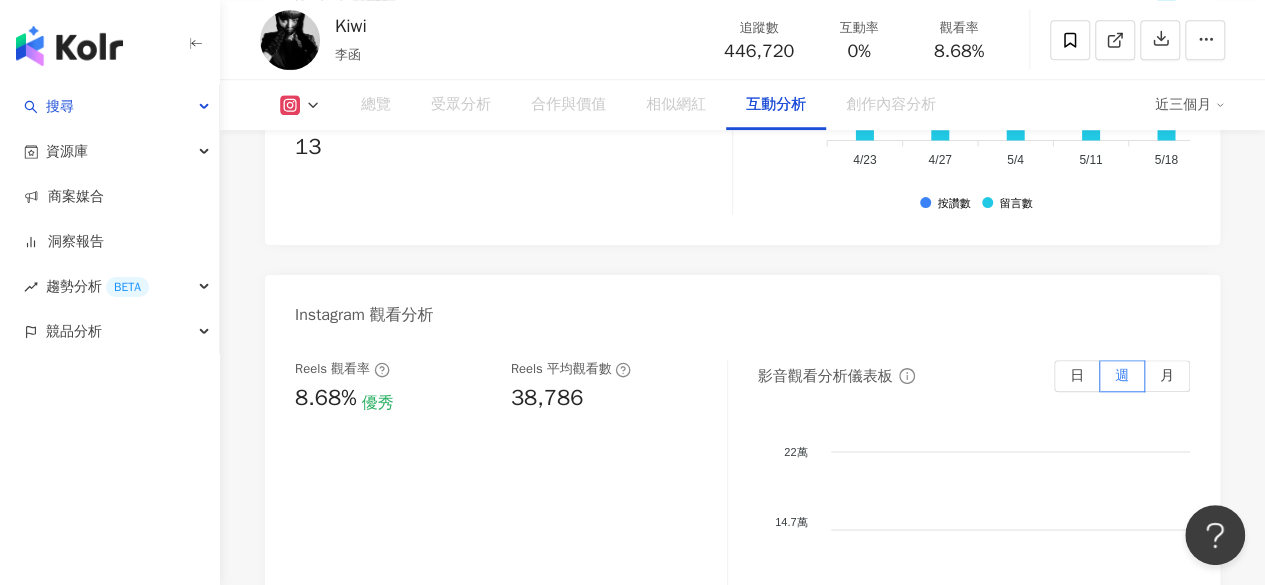 click on "Instagram 互動分析 互動率   0% 不佳 按讚評論比   無資料 平均互動數    20 平均按讚數   無資料 平均留言數   20 Reels 互動數據 Reels 互動率   0% 不佳 Reels 平均互動數   13 Reels 平均按讚數   無資料 Reels 平均留言數   13 互動分析儀表板 日 週 月 220 220 147 147 73 73 0 0 15 113 86 49 152 100 23 101 105 61 54 15 17 4/23 4/23 15 113 86 49 152 100 23 101 105 61 54 15 17 4/23 4/23 4/27 4/27 5/4 5/4 5/11 5/11 5/18 5/18 5/25 5/25 6/1 6/1 6/8 6/8 6/15 6/15 6/22 6/22 6/29 6/29 7/6 7/6 7/13 7/13 7/20 7/20   按讚數     留言數   Instagram 觀看分析 Reels 觀看率   8.68% 優秀 Reels 平均觀看數   38,786 影音觀看分析儀表板 日 週 月 22萬 22萬 14.7萬 14.7萬 7.3萬 7.3萬 0 0 8萬 3.3萬 5.8萬 8萬 11.6萬 6萬 4/23 4/23 8萬 3.3萬 5.8萬 8萬 11.6萬 6萬 4/23 4/23 4/27 4/27 5/4 5/4 5/11 5/11 5/18 5/18 5/25 5/25 6/1 6/1 6/8 6/8 6/15 6/15 6/22 6/22 6/29 6/29 7/6 7/6 7/13 7/13 7/20 7/20   Reels   Instagram 內容發布分析" at bounding box center [742, 574] 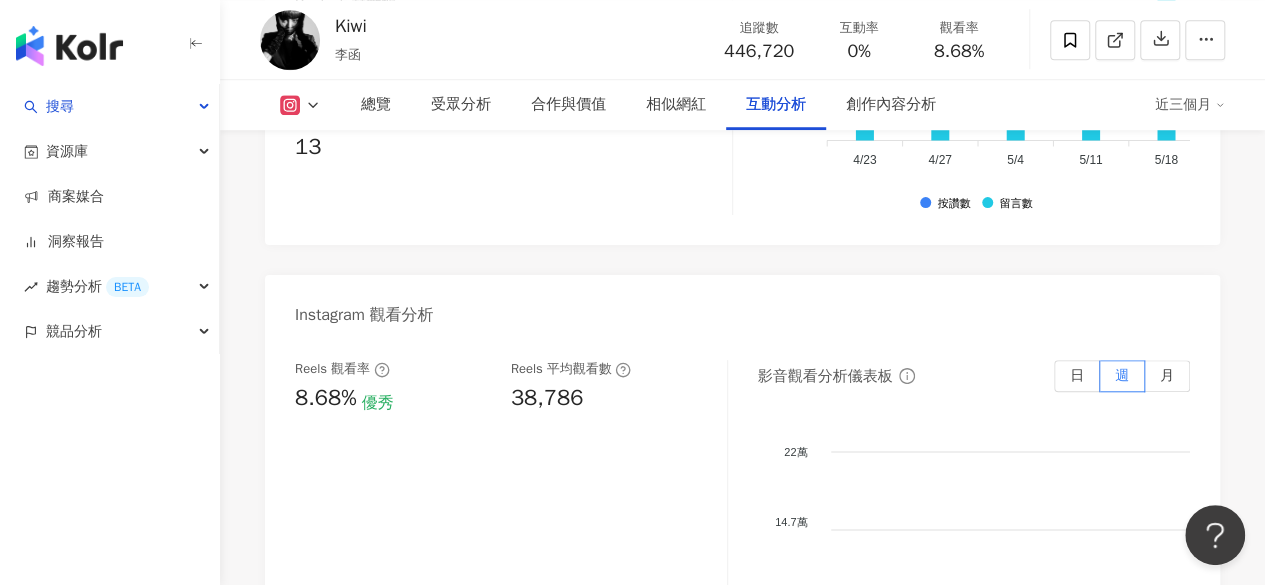 click on "互動率   0% 不佳 按讚評論比   無資料 平均互動數    20 平均按讚數   無資料 平均留言數   20 Reels 互動數據 Reels 互動率   0% 不佳 Reels 平均互動數   13 Reels 平均按讚數   無資料 Reels 平均留言數   13 互動分析儀表板 日 週 月 220 220 147 147 73 73 0 0 15 113 86 49 152 100 23 101 105 61 54 15 17 4/23 4/23 15 113 86 49 152 100 23 101 105 61 54 15 17 4/23 4/23 4/27 4/27 5/4 5/4 5/11 5/11 5/18 5/18 5/25 5/25 6/1 6/1 6/8 6/8 6/15 6/15 6/22 6/22 6/29 6/29 7/6 7/6 7/13 7/13 7/20 7/20   按讚數     留言數" at bounding box center [742, 20] 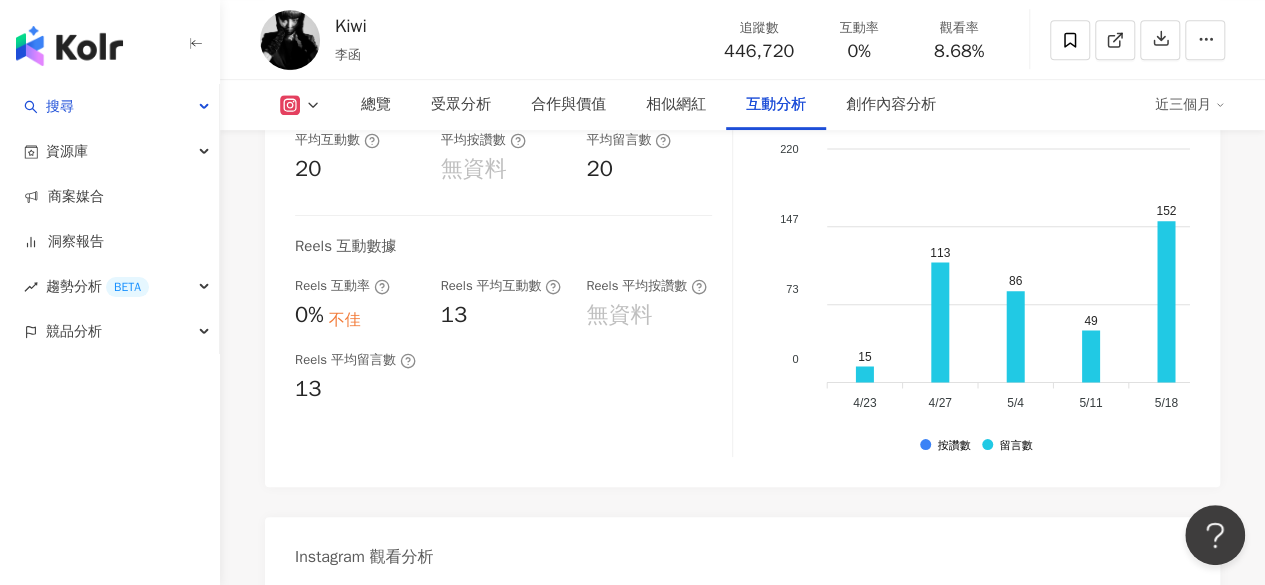scroll, scrollTop: 4646, scrollLeft: 0, axis: vertical 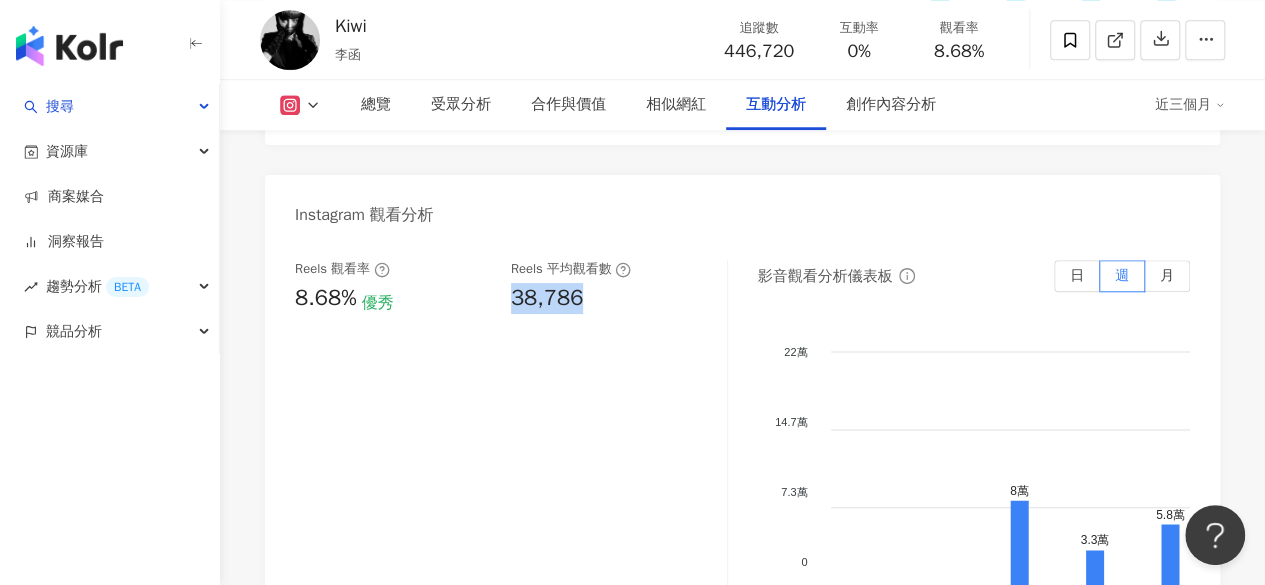 drag, startPoint x: 508, startPoint y: 363, endPoint x: 596, endPoint y: 363, distance: 88 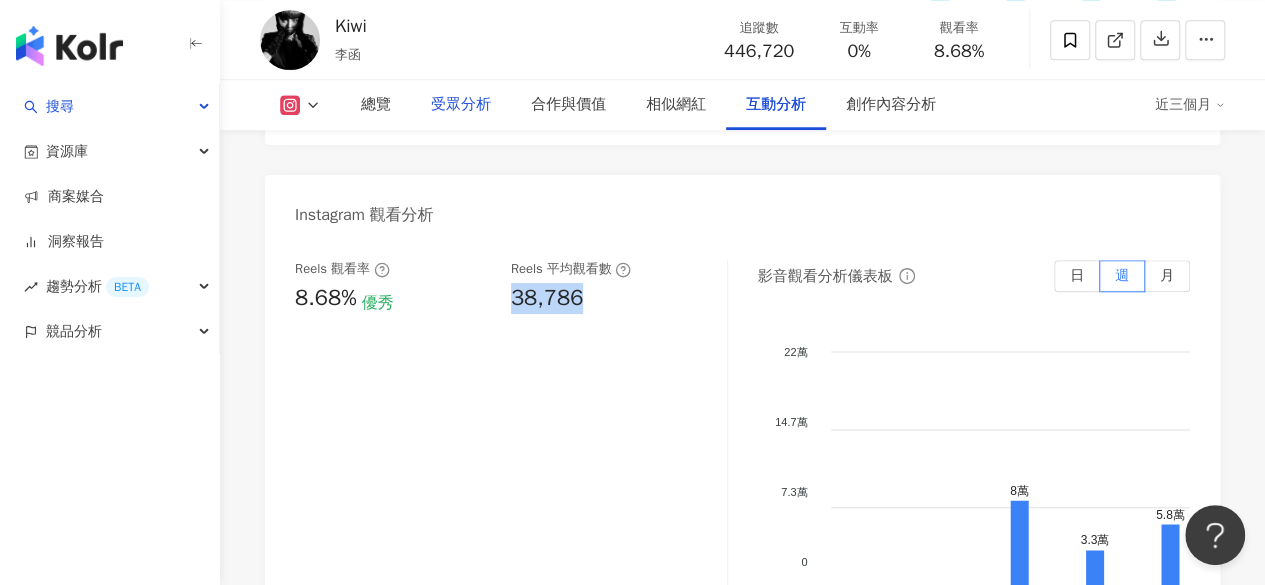 click on "受眾分析" at bounding box center (461, 105) 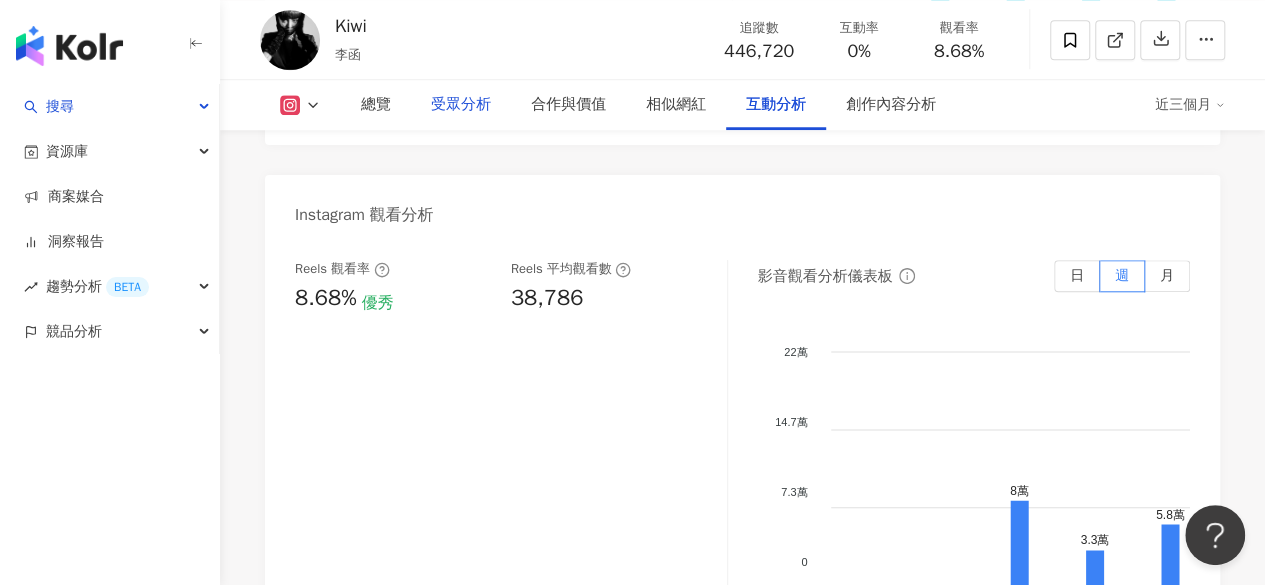 scroll, scrollTop: 1813, scrollLeft: 0, axis: vertical 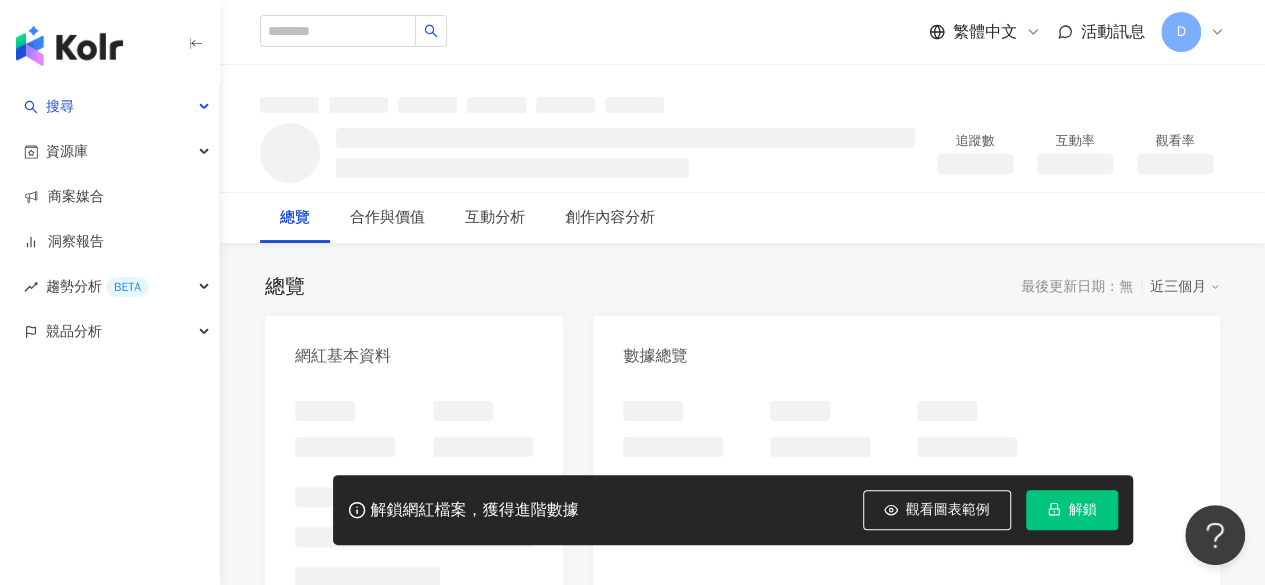 drag, startPoint x: 1073, startPoint y: 515, endPoint x: 1075, endPoint y: 505, distance: 10.198039 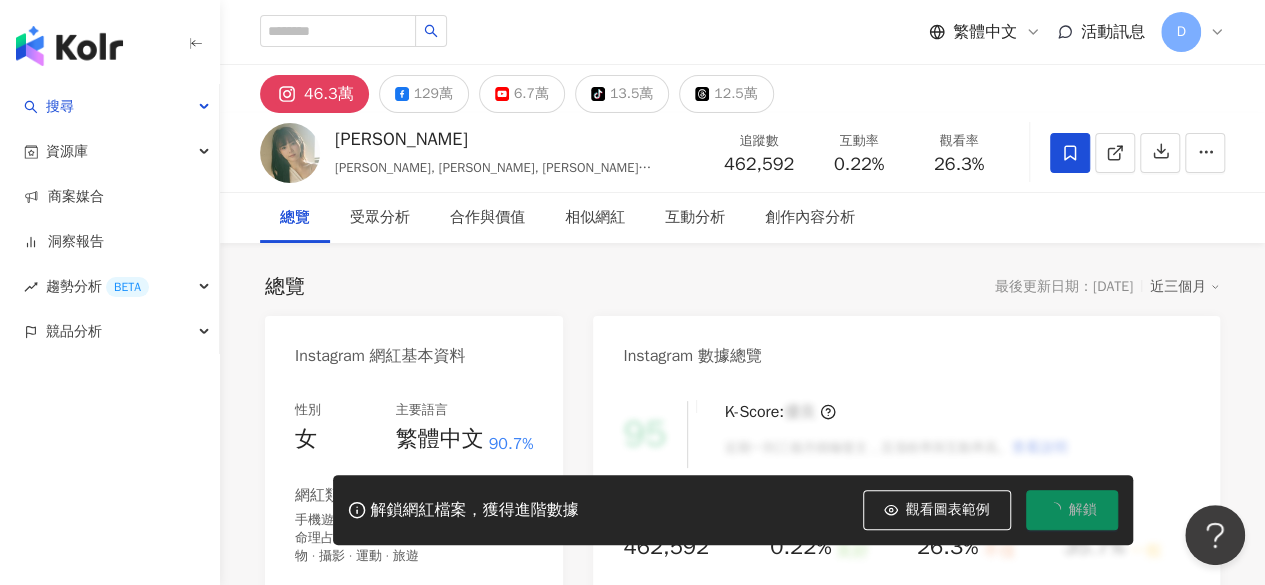 click on "我們會根據您解鎖時間給您最新的資料，該資料留存 180 天。" at bounding box center [1072, 484] 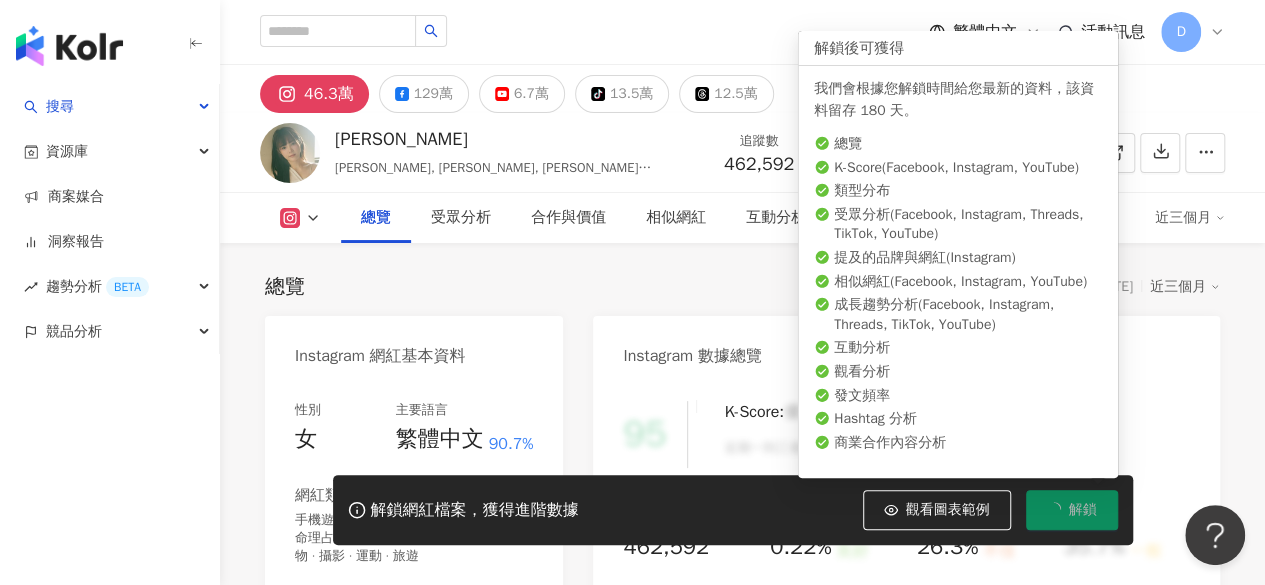 scroll, scrollTop: 122, scrollLeft: 0, axis: vertical 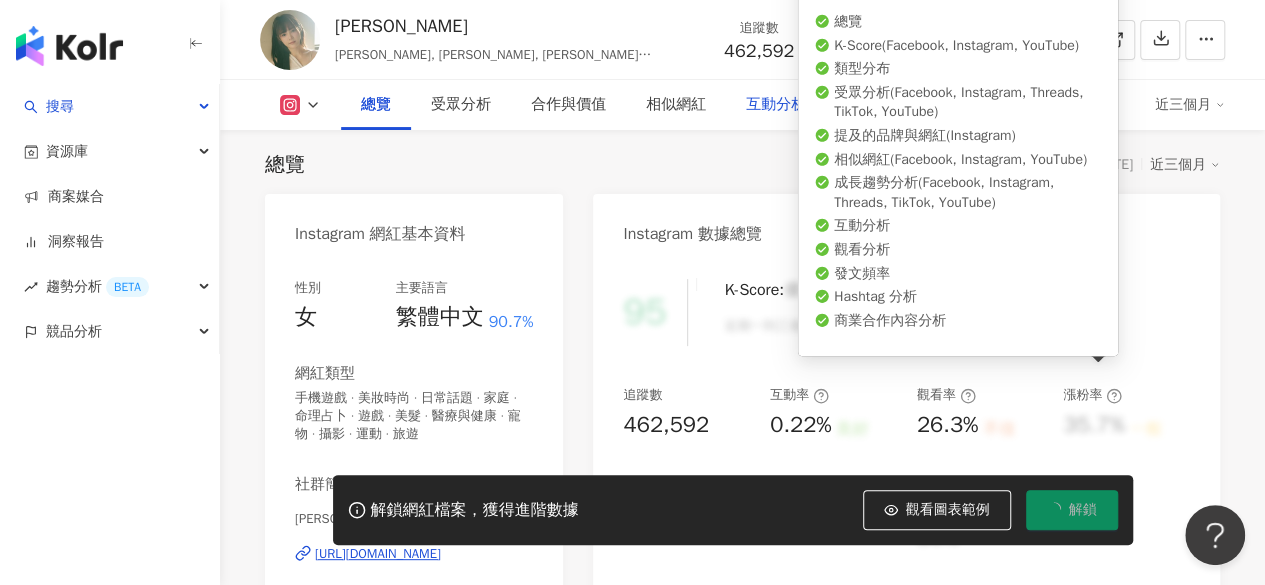click on "互動分析" at bounding box center (776, 105) 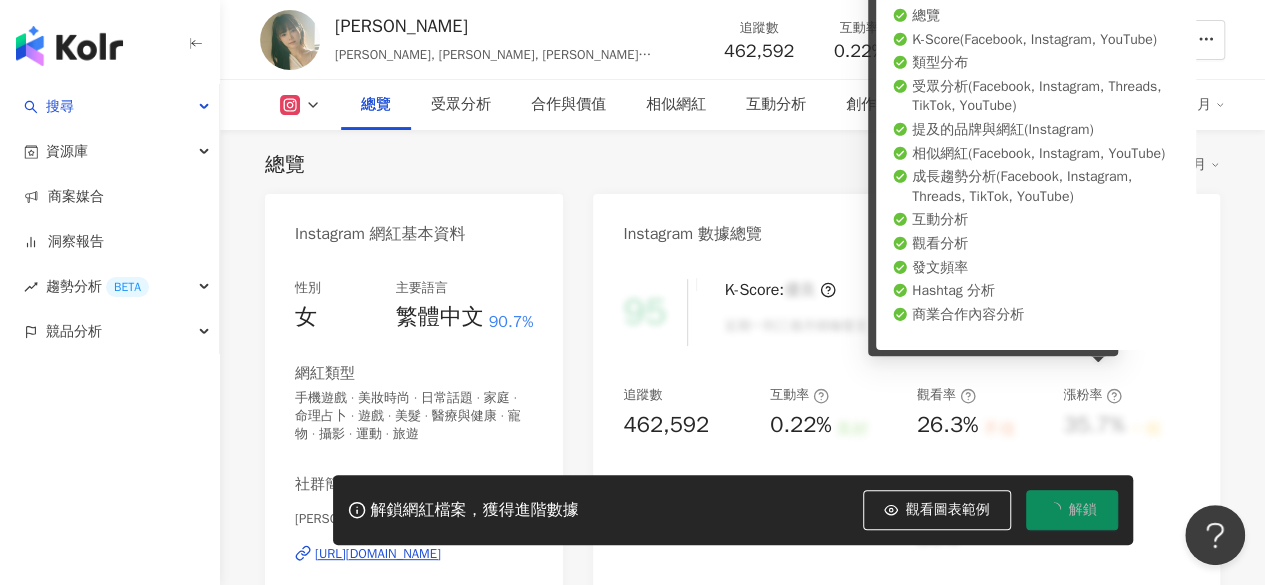 click on "受眾分析" at bounding box center (461, 105) 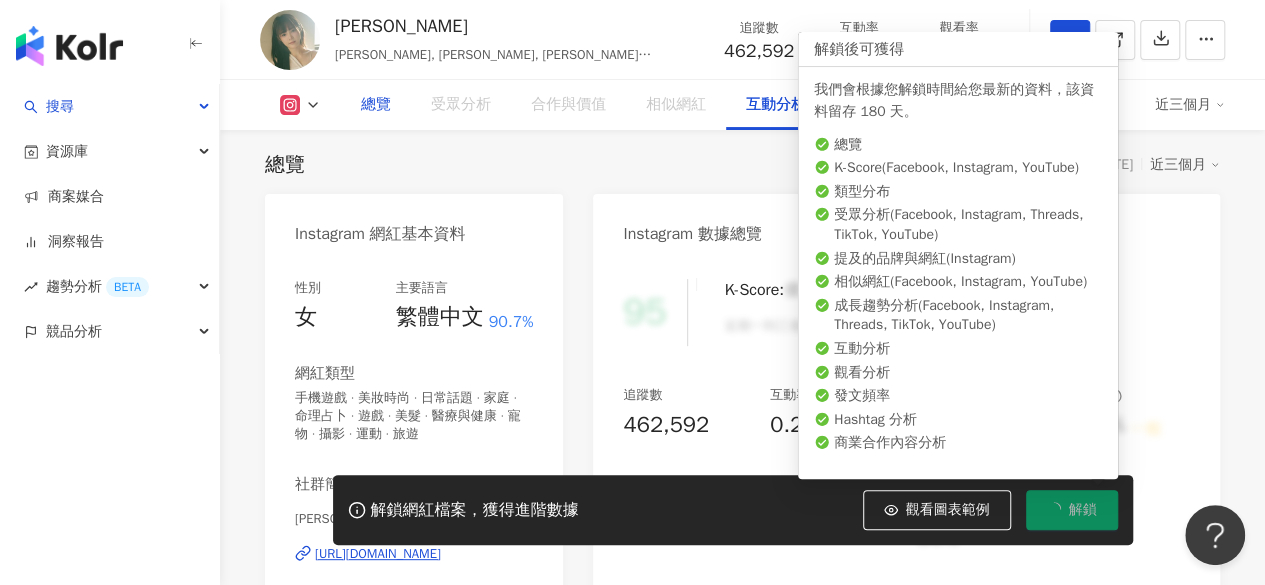 click on "總覽" at bounding box center (376, 105) 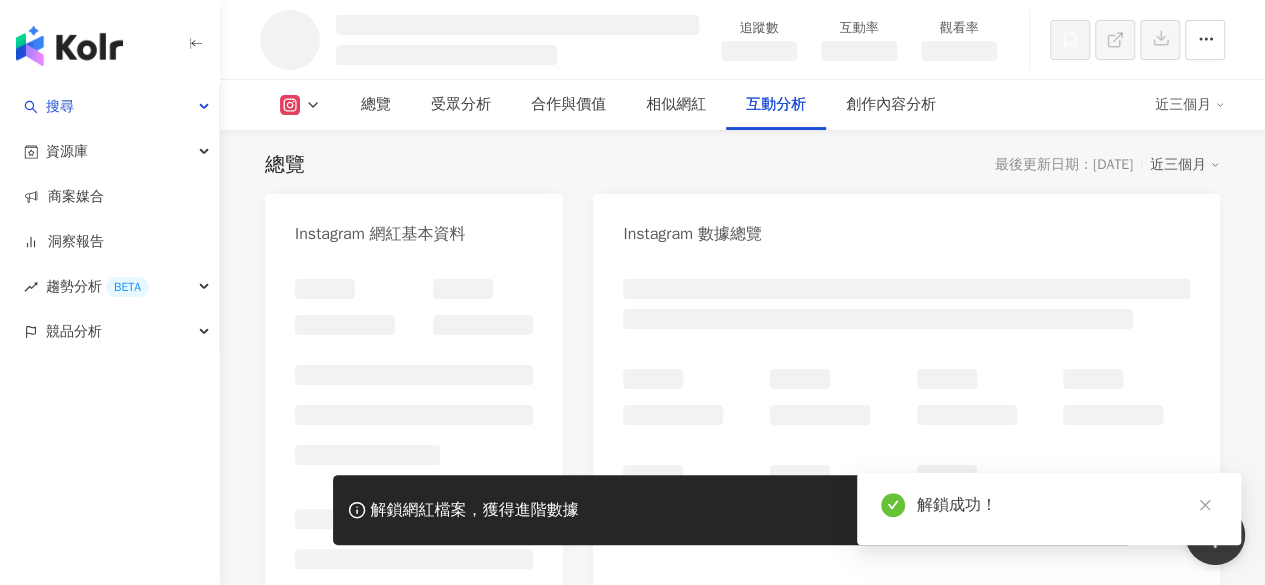 scroll, scrollTop: 3337, scrollLeft: 0, axis: vertical 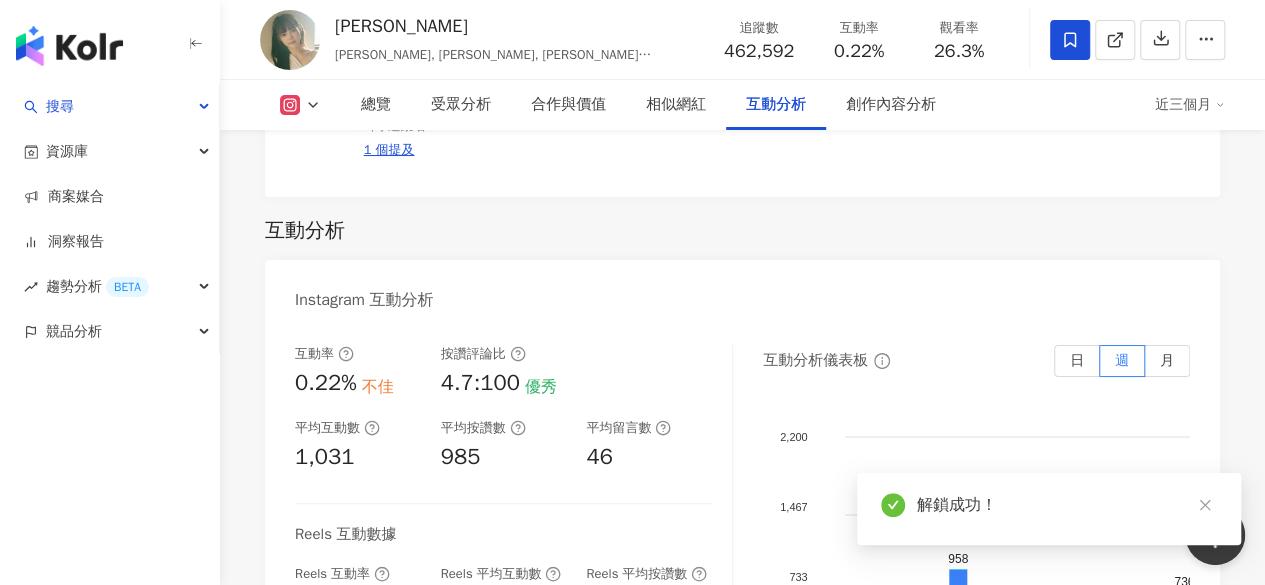 drag, startPoint x: 932, startPoint y: 50, endPoint x: 956, endPoint y: 50, distance: 24 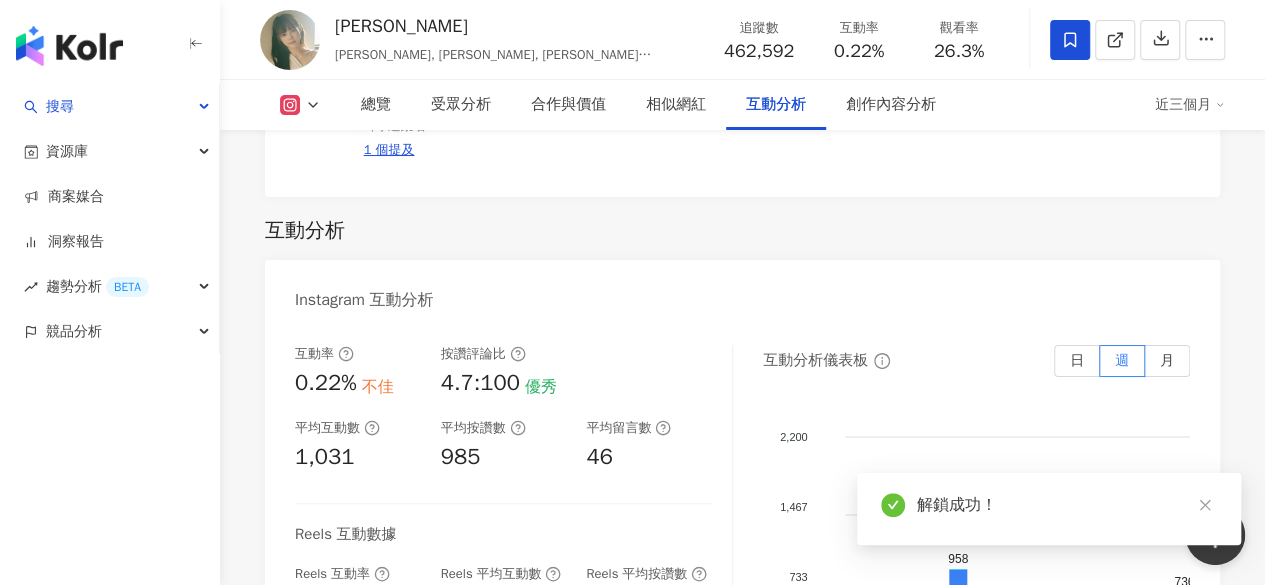 click on "26.3%" at bounding box center (959, 52) 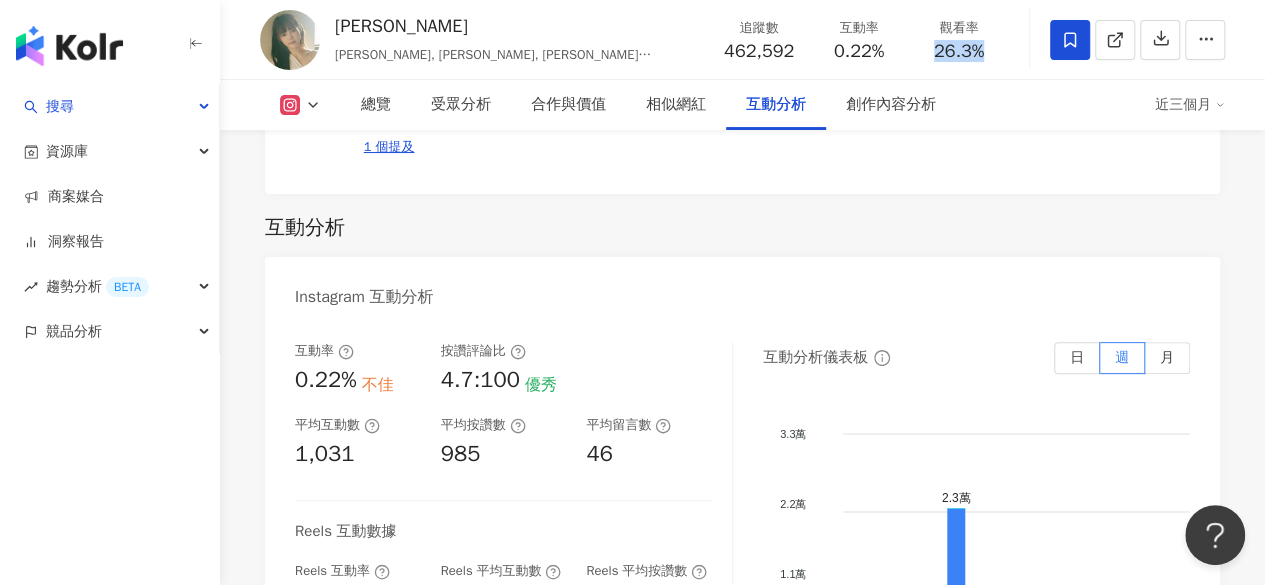 scroll, scrollTop: 3944, scrollLeft: 0, axis: vertical 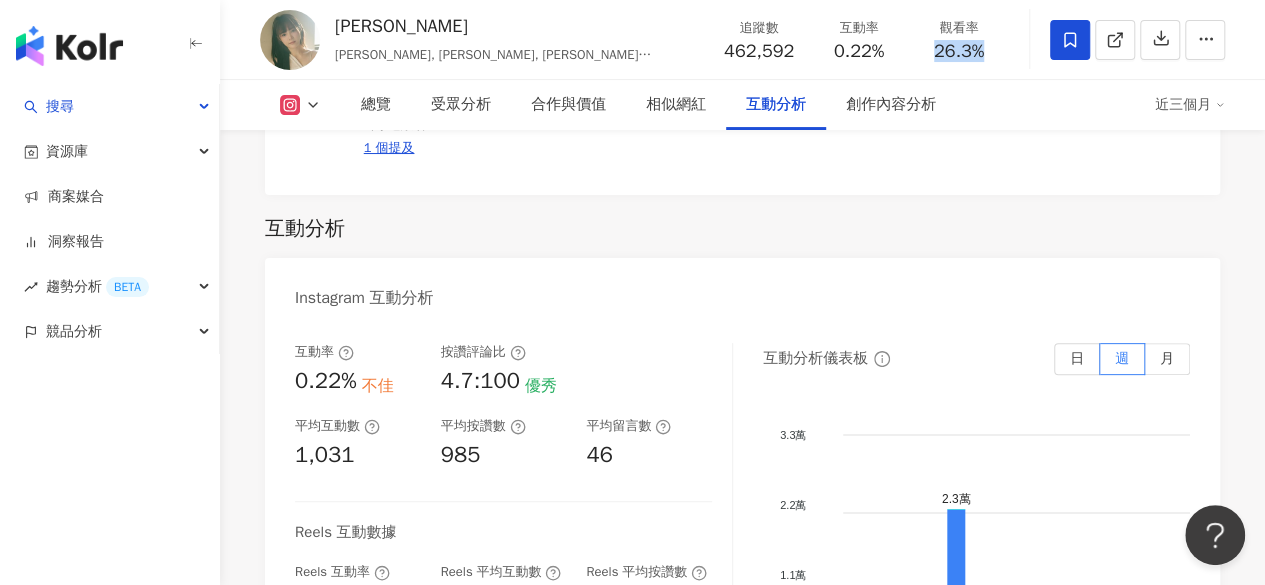 click on "0.22%" at bounding box center (859, 52) 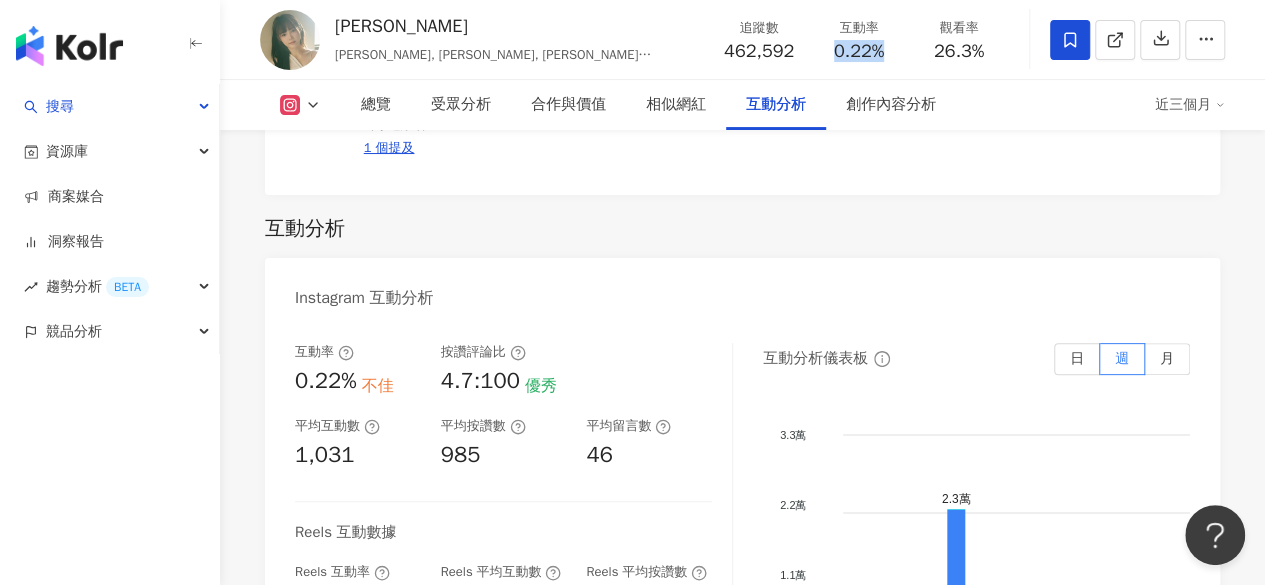 copy on "0.22%" 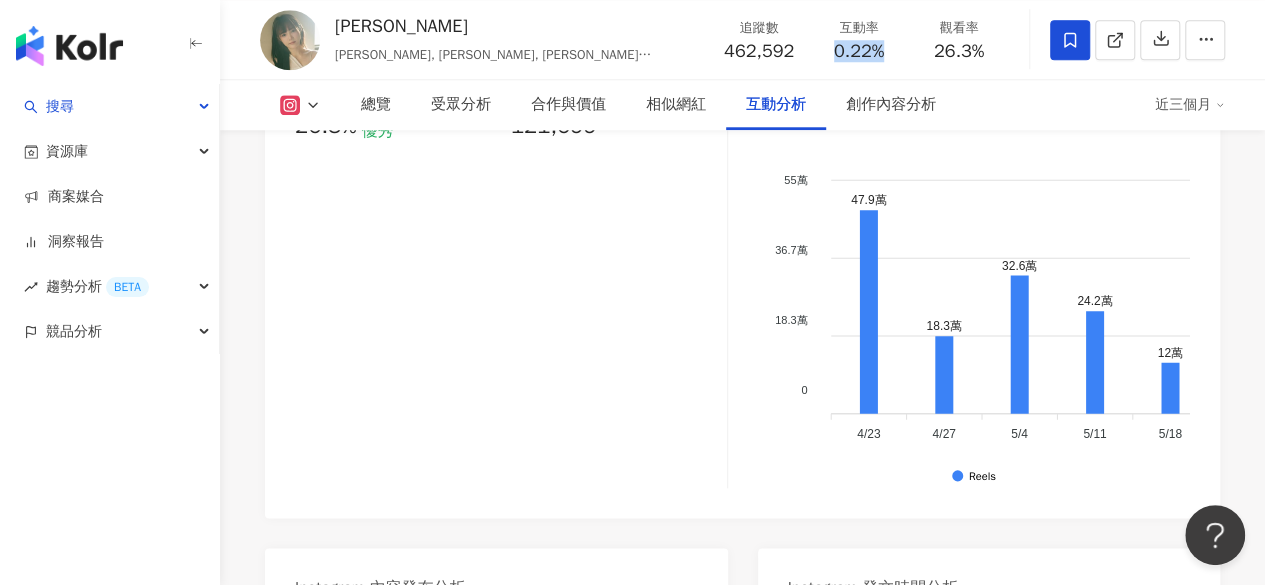 scroll, scrollTop: 4444, scrollLeft: 0, axis: vertical 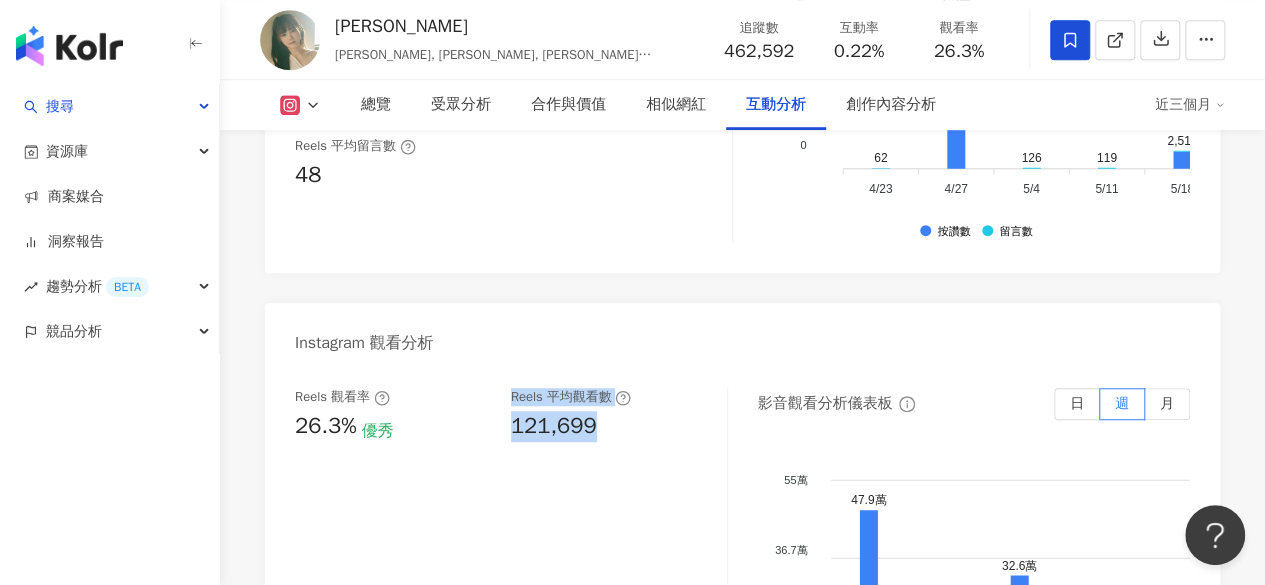 drag, startPoint x: 492, startPoint y: 358, endPoint x: 602, endPoint y: 364, distance: 110.16351 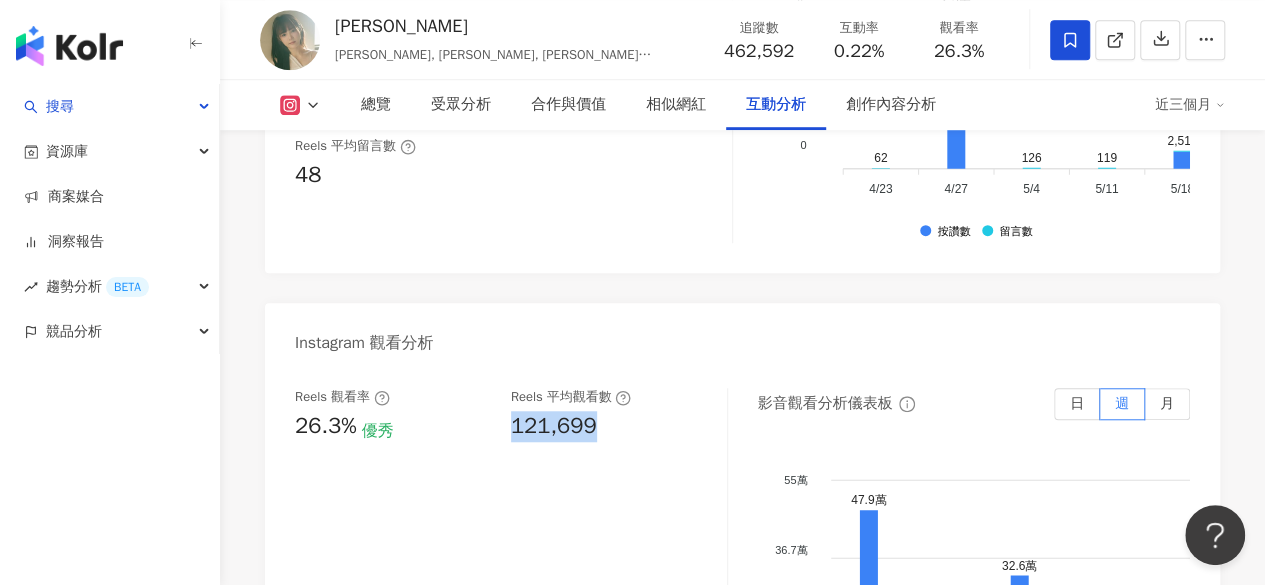 drag, startPoint x: 602, startPoint y: 368, endPoint x: 506, endPoint y: 366, distance: 96.02083 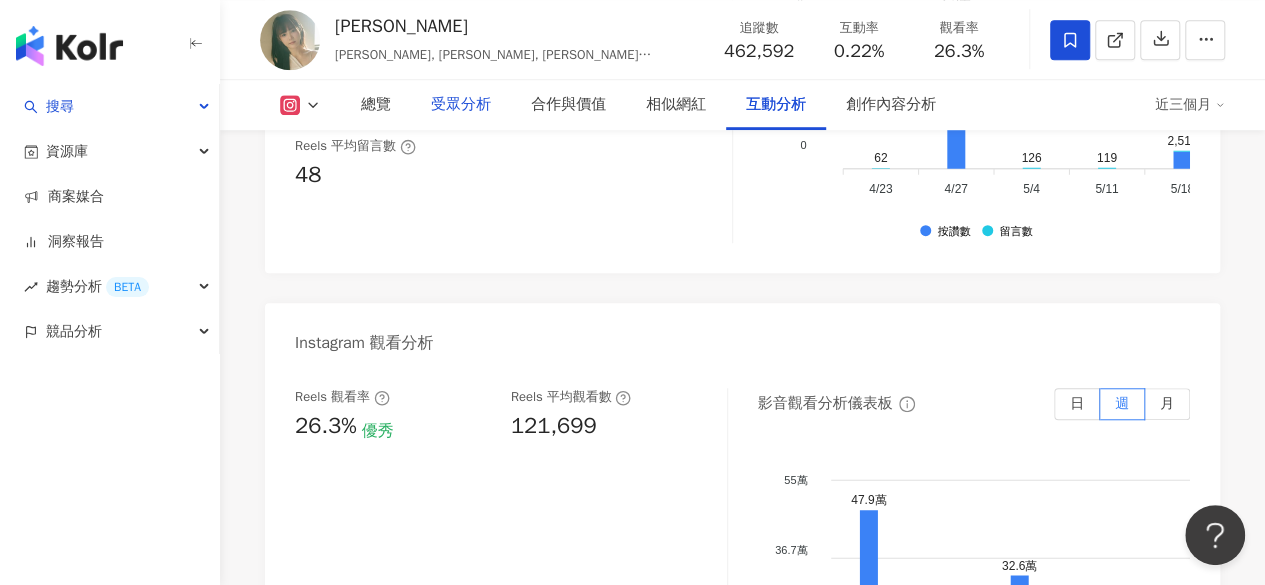 click on "受眾分析" at bounding box center [461, 105] 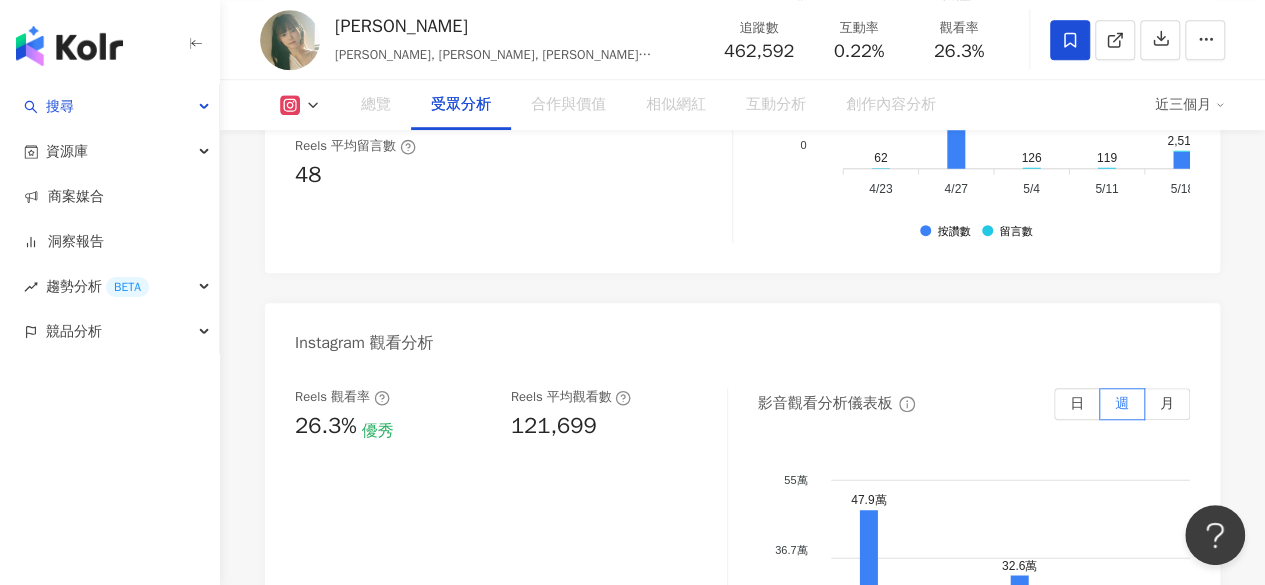 scroll, scrollTop: 1813, scrollLeft: 0, axis: vertical 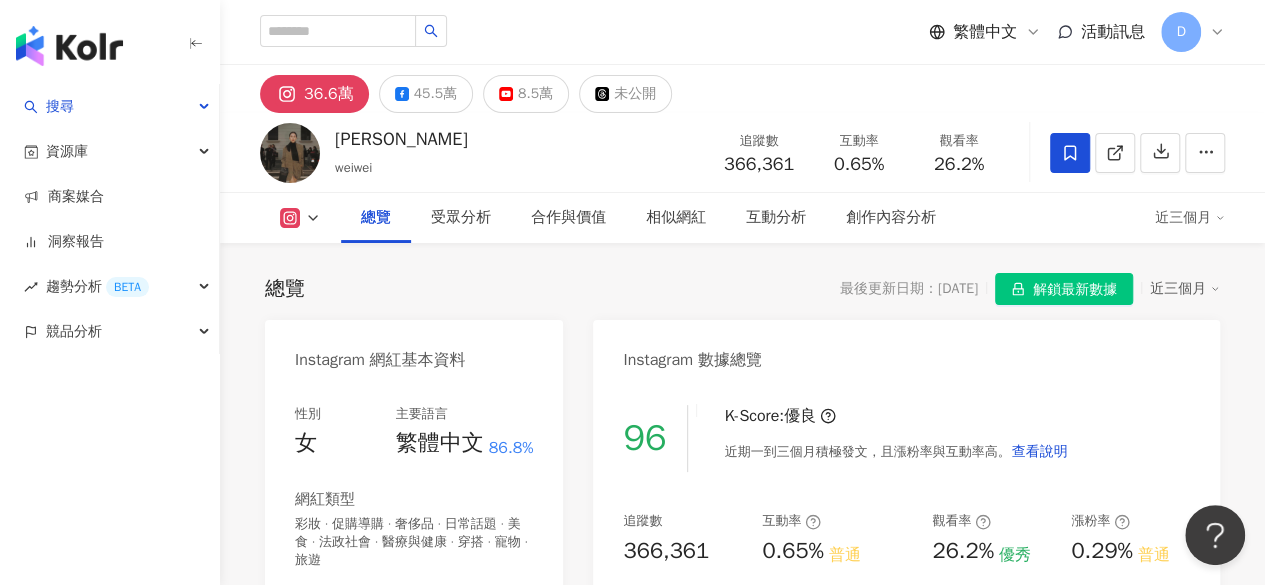 click on "26.2%" at bounding box center (959, 165) 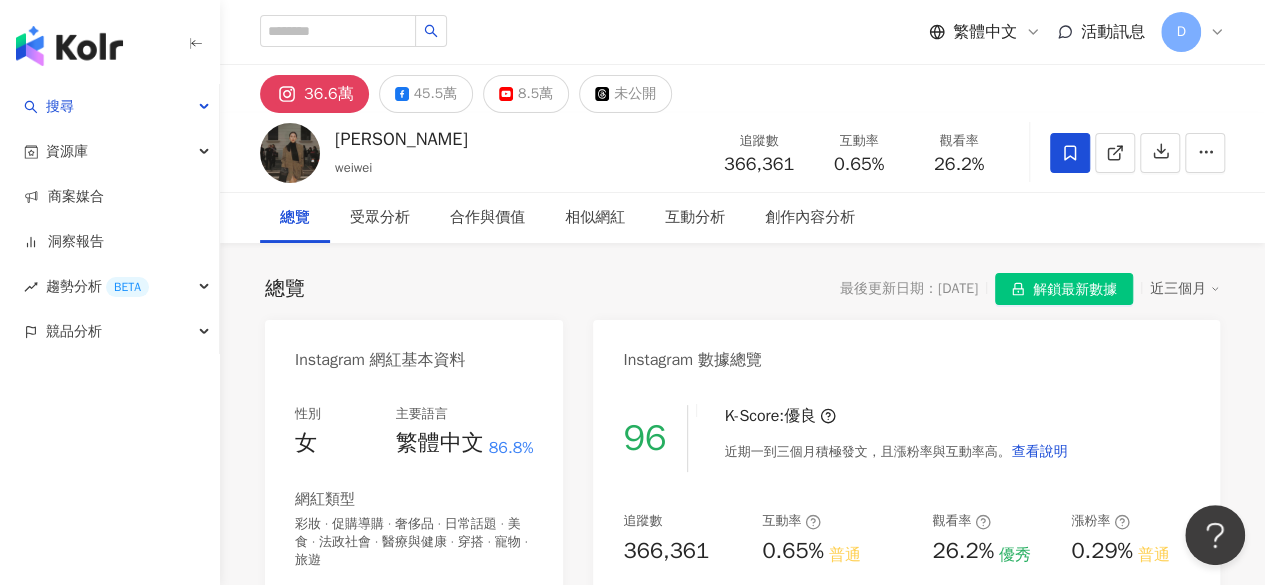 scroll, scrollTop: 122, scrollLeft: 0, axis: vertical 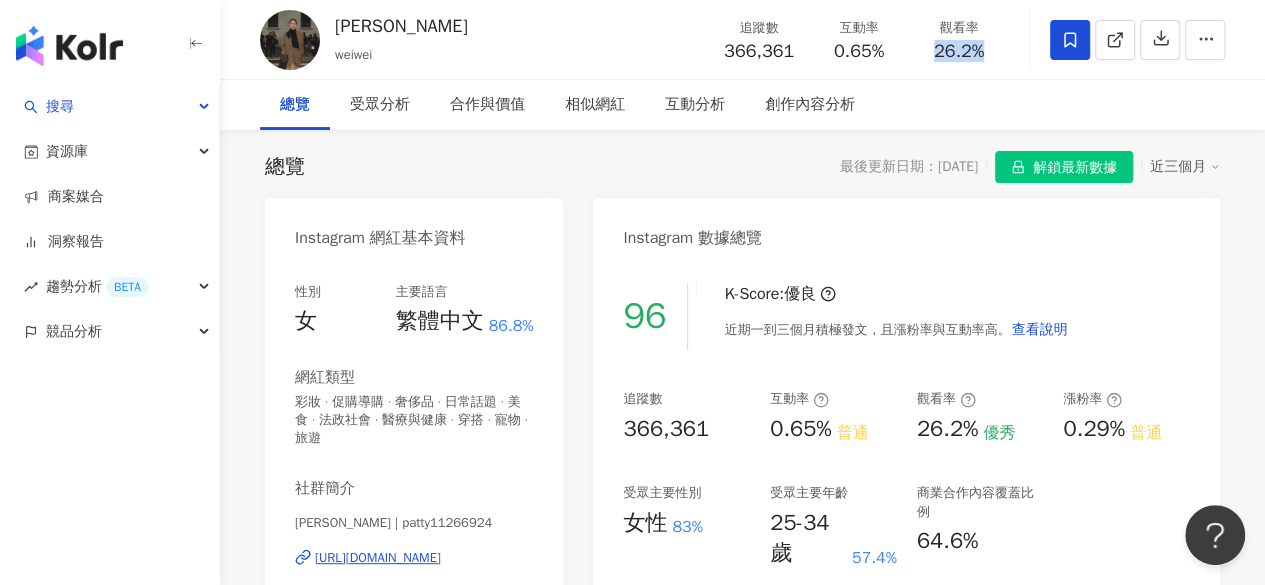 click on "互動率 0.65%" at bounding box center [859, 39] 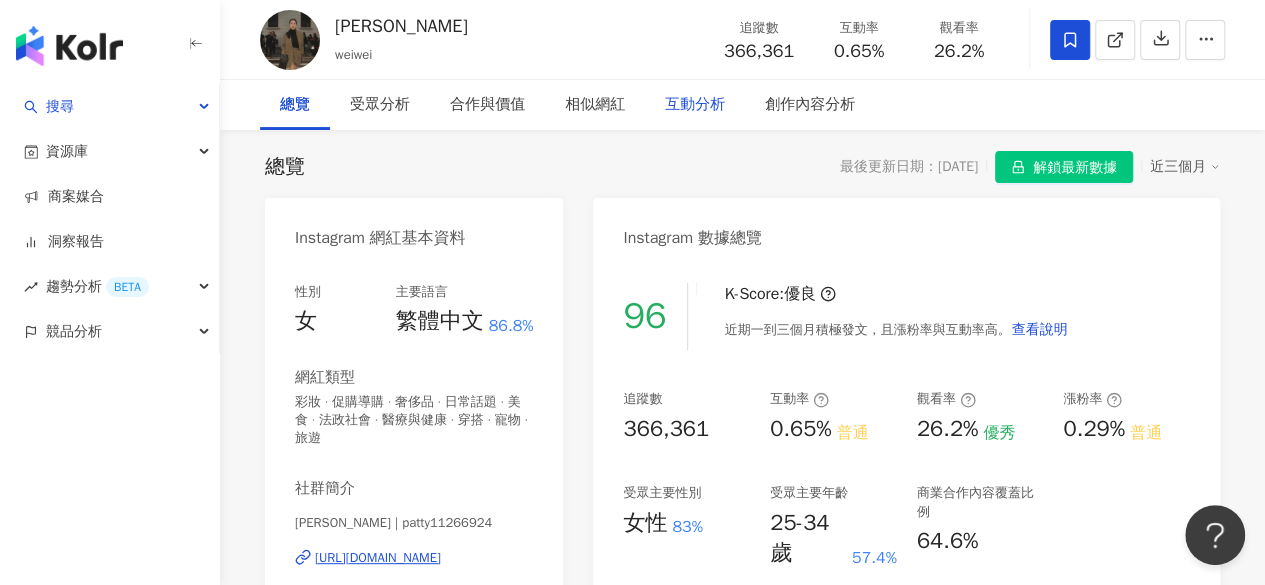 click on "互動分析" at bounding box center [695, 105] 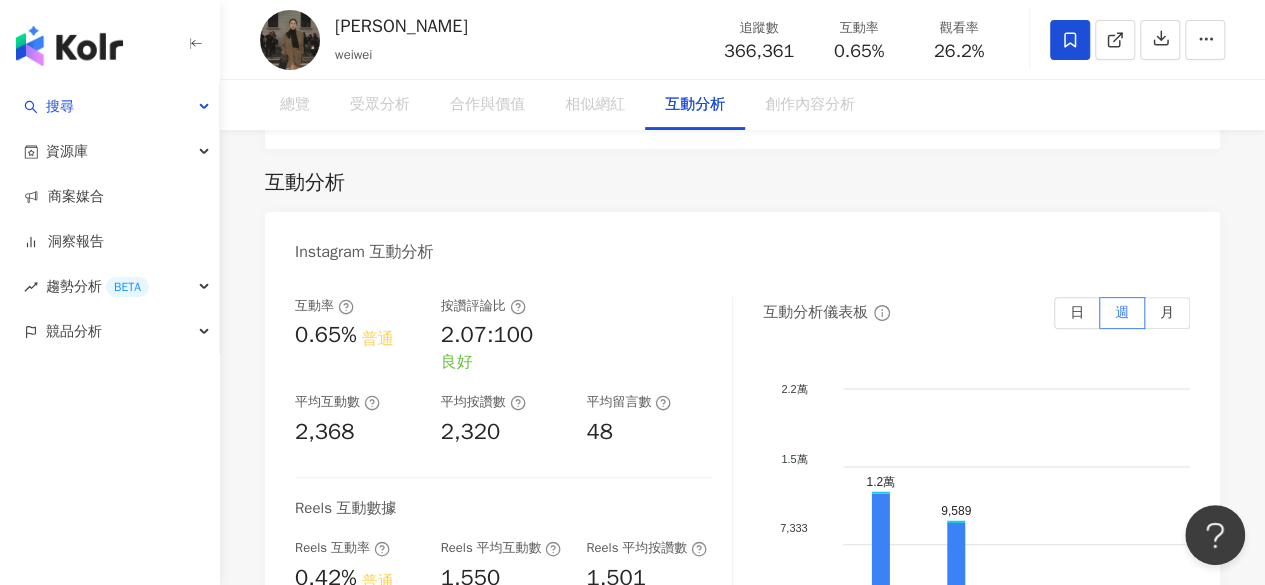 scroll, scrollTop: 4372, scrollLeft: 0, axis: vertical 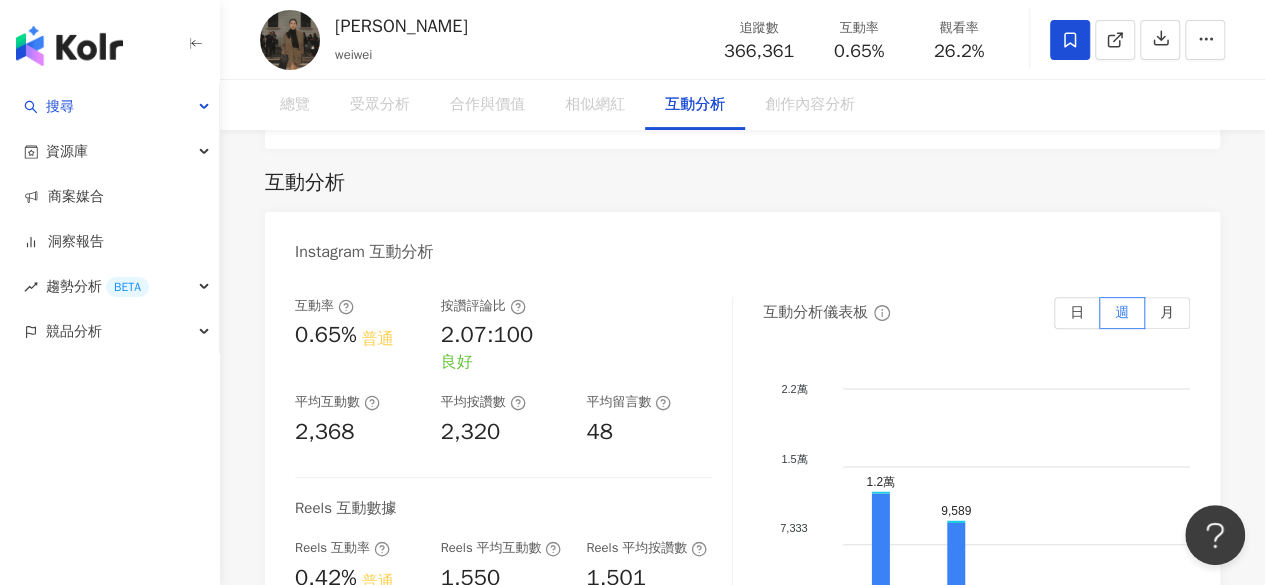 click on "Instagram 互動分析 互動率   0.65% 普通 按讚評論比   2.07:100 良好 平均互動數    2,368 平均按讚數   2,320 平均留言數   48 Reels 互動數據 Reels 互動率   0.42% 普通 Reels 平均互動數   1,550 Reels 平均按讚數   1,501 Reels 平均留言數   49 互動分析儀表板 日 週 月 2.2萬 2.2萬 1.5萬 1.5萬 7,333 7,333 0 0 1.2萬 9,589 4/23 4/23 1.2萬 9,589 4/23 4/23 4/27 4/27 5/4 5/4 5/11 5/11 5/18 5/18 5/25 5/25 6/1 6/1 6/8 6/8 6/15 6/15 6/22 6/22 6/29 6/29 7/6 7/6 7/13 7/13 7/20 7/20   按讚數     留言數   Instagram 觀看分析 Reels 觀看率   26.2% 優秀 Reels 平均觀看數   96,062 影音觀看分析儀表板 日 週 月 22萬 22萬 14.7萬 14.7萬 7.3萬 7.3萬 0 0 15.1萬 10.2萬 4/23 4/23 15.1萬 10.2萬 4/23 4/23 4/27 4/27 5/4 5/4 5/11 5/11 5/18 5/18 5/25 5/25 6/1 6/1 6/8 6/8 6/15 6/15 6/22 6/22 6/29 6/29 7/6 7/6 7/13 7/13 7/20 7/20   Reels   Instagram 內容發布分析 期間內容數   96 發文頻率   32 篇 月  發文頻率分析圖 日 週" at bounding box center (742, 1056) 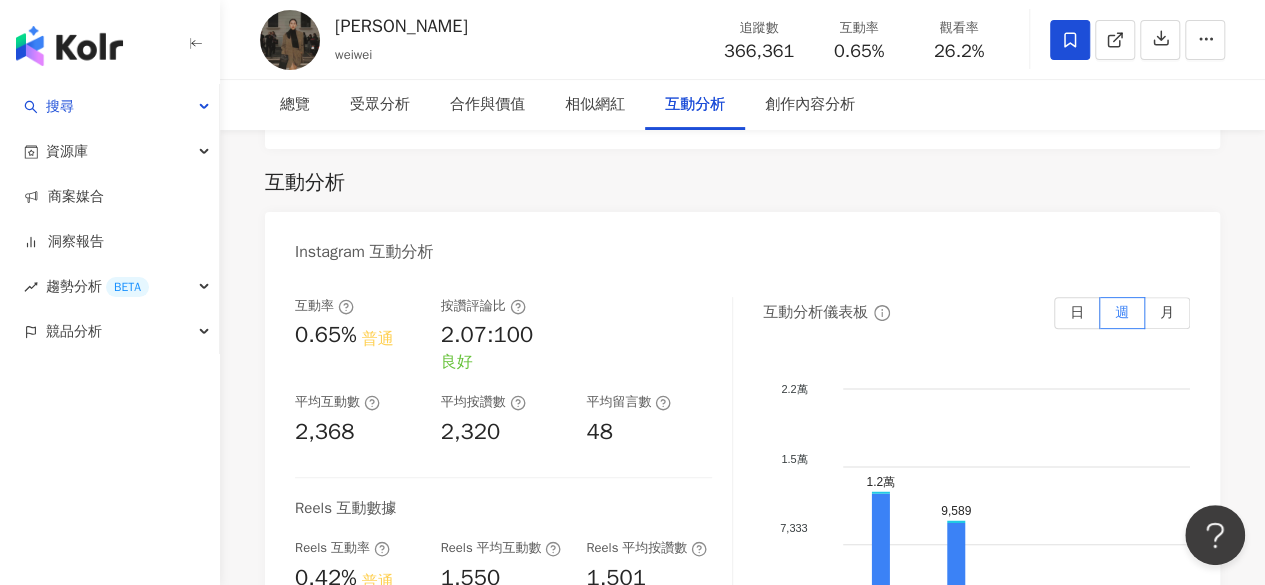 scroll, scrollTop: 4372, scrollLeft: 0, axis: vertical 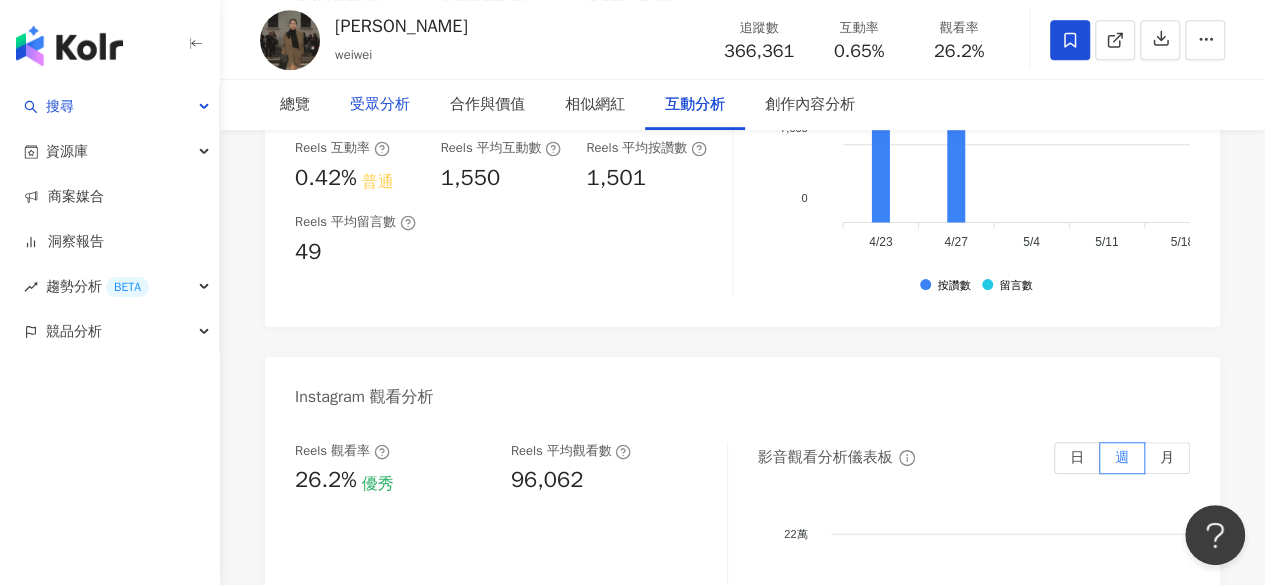 click on "受眾分析" at bounding box center (380, 105) 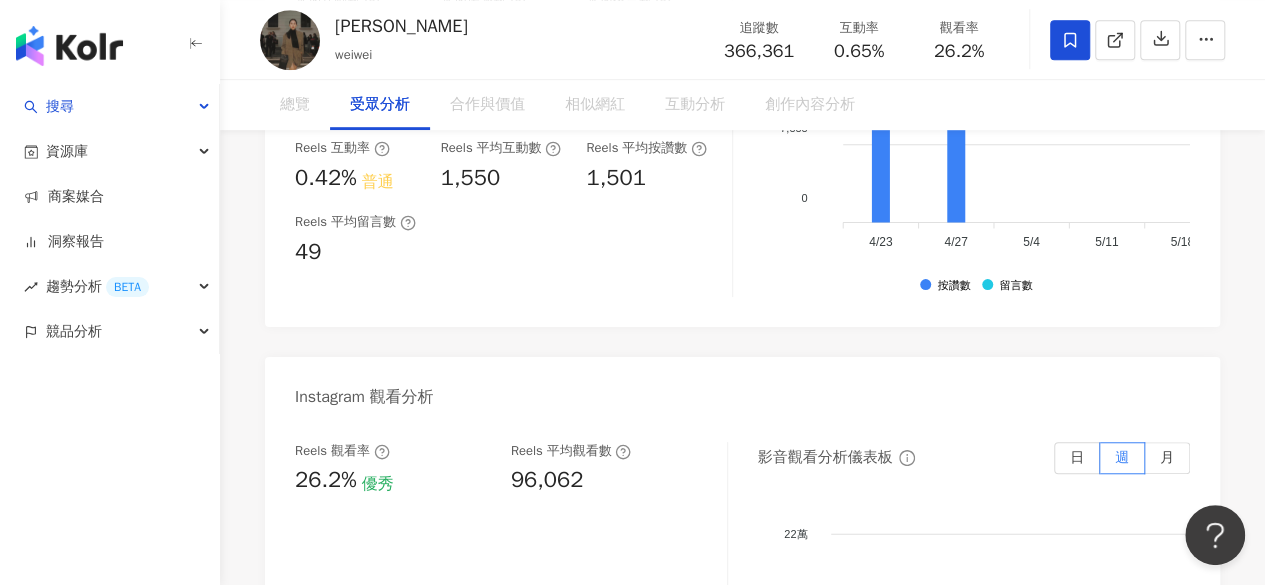 scroll, scrollTop: 1761, scrollLeft: 0, axis: vertical 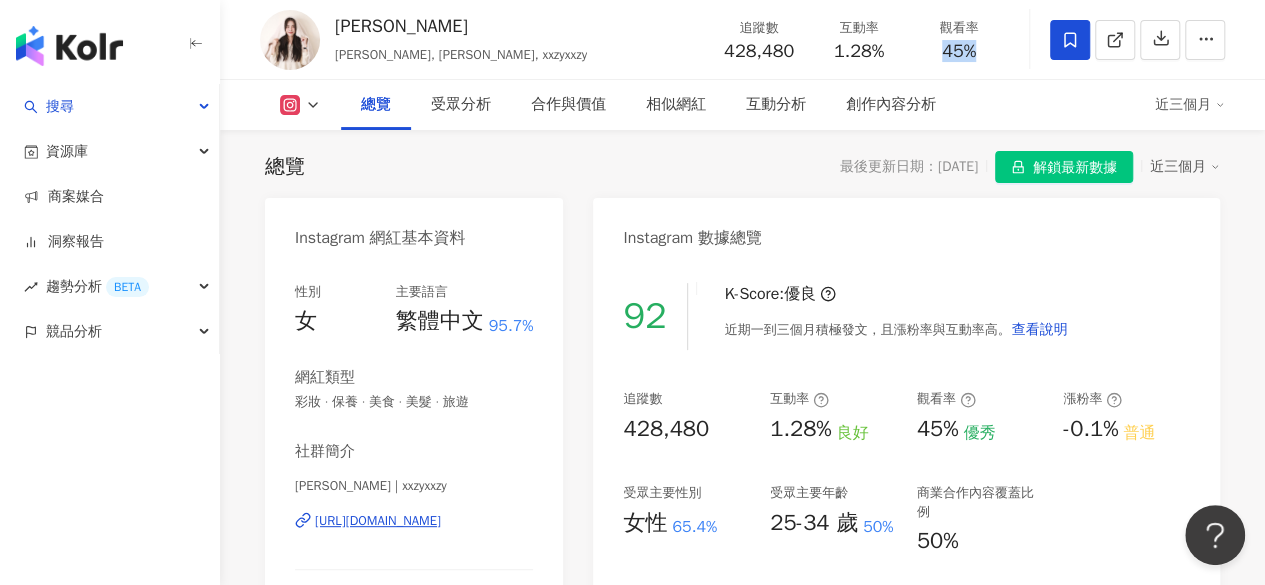 drag, startPoint x: 936, startPoint y: 57, endPoint x: 991, endPoint y: 43, distance: 56.753853 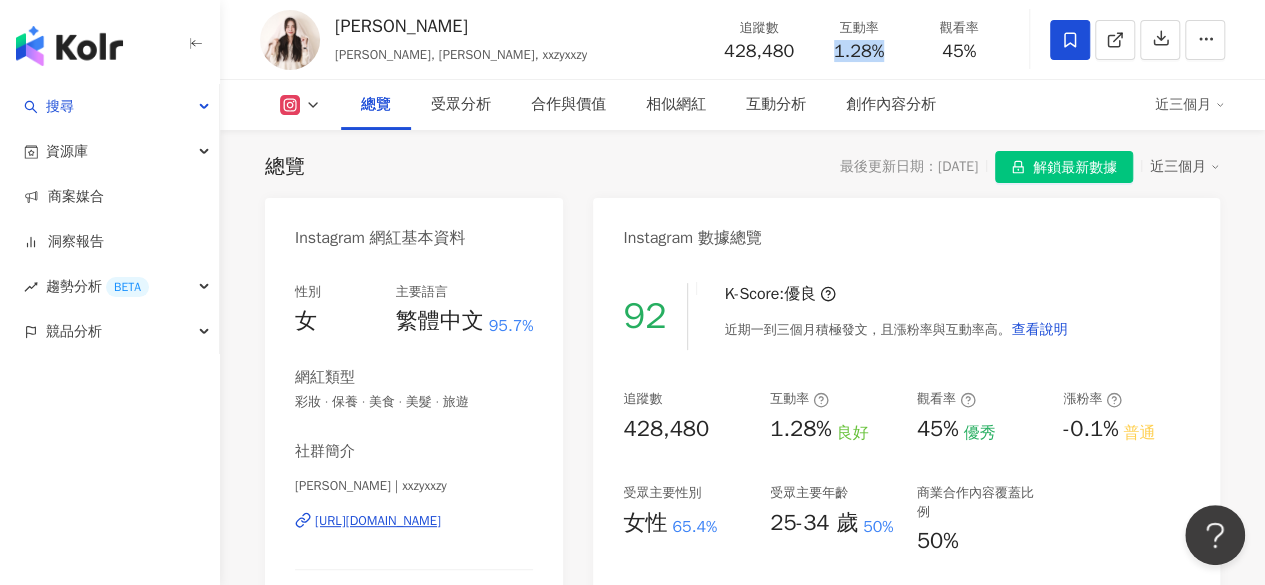 drag, startPoint x: 828, startPoint y: 52, endPoint x: 897, endPoint y: 52, distance: 69 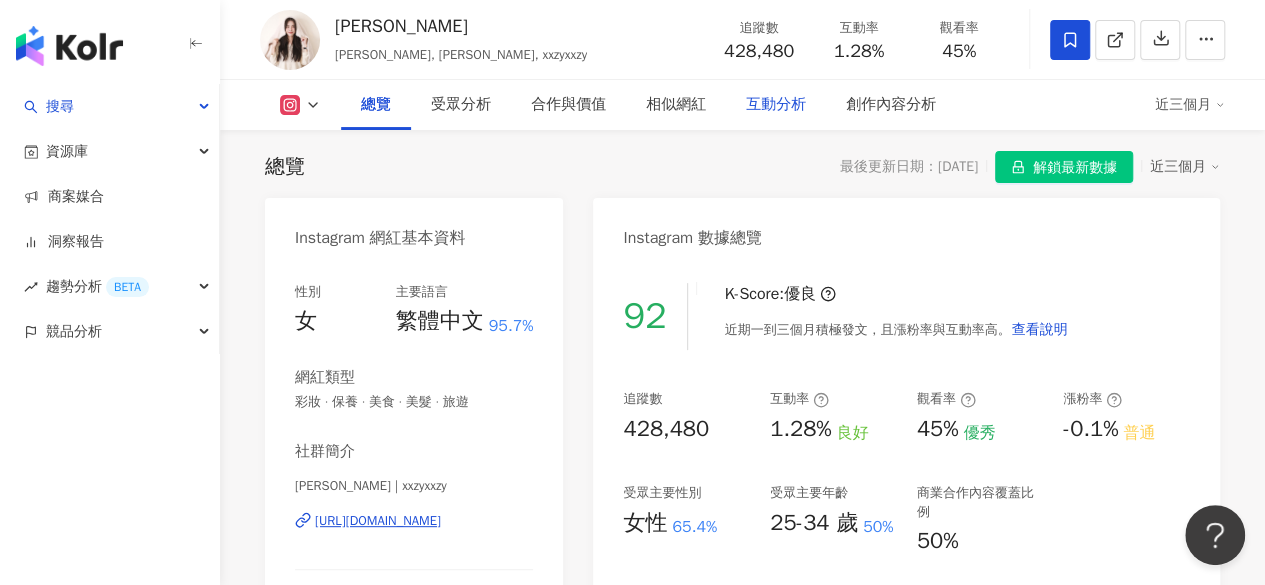 click on "互動分析" at bounding box center (776, 105) 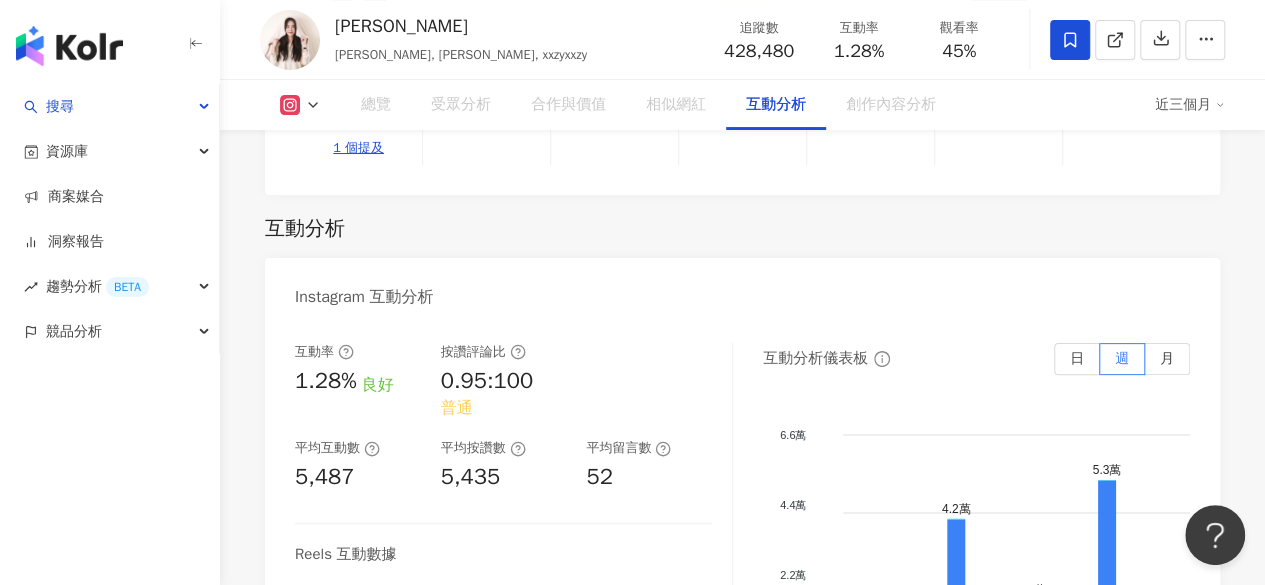 scroll, scrollTop: 4416, scrollLeft: 0, axis: vertical 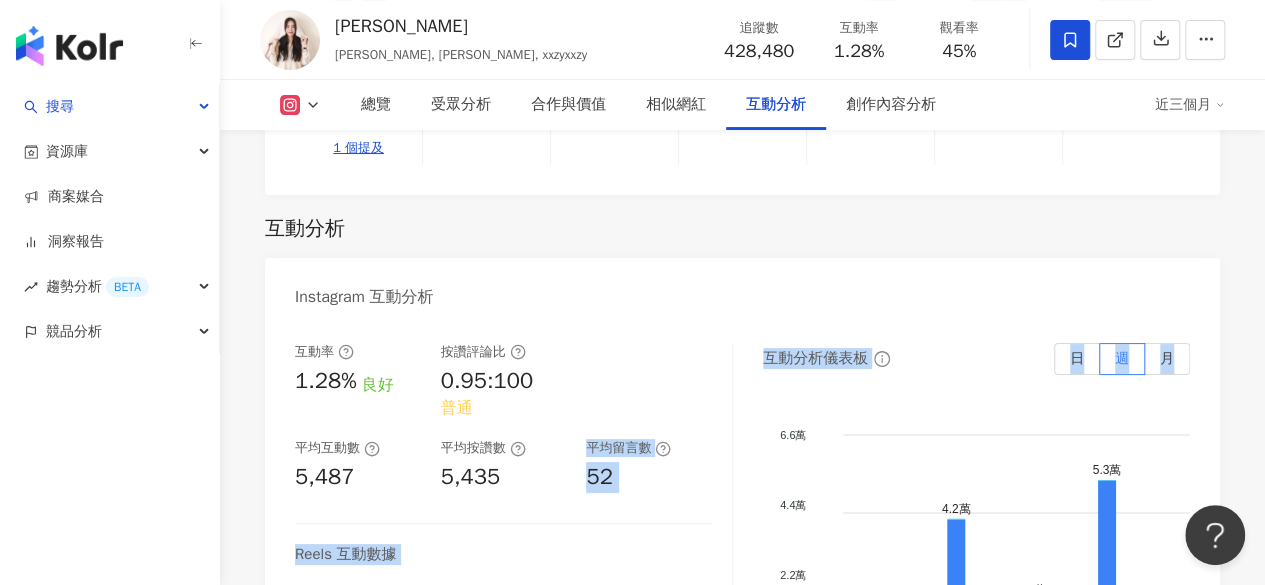 drag, startPoint x: 548, startPoint y: 365, endPoint x: 594, endPoint y: 369, distance: 46.173584 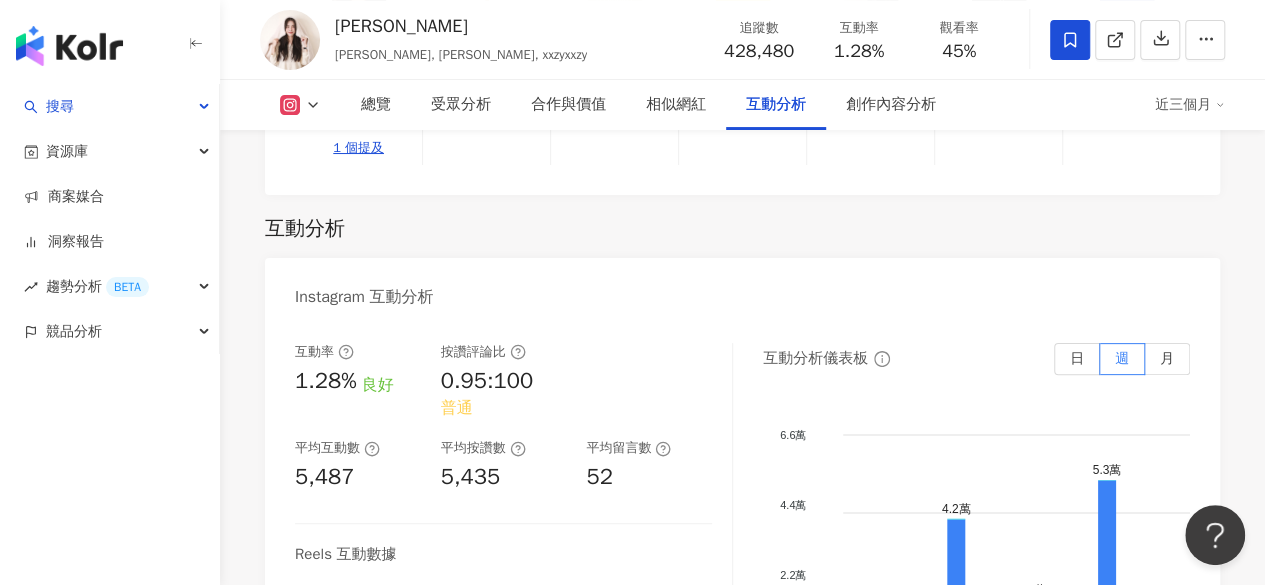 click on "Instagram 互動分析" at bounding box center (742, 290) 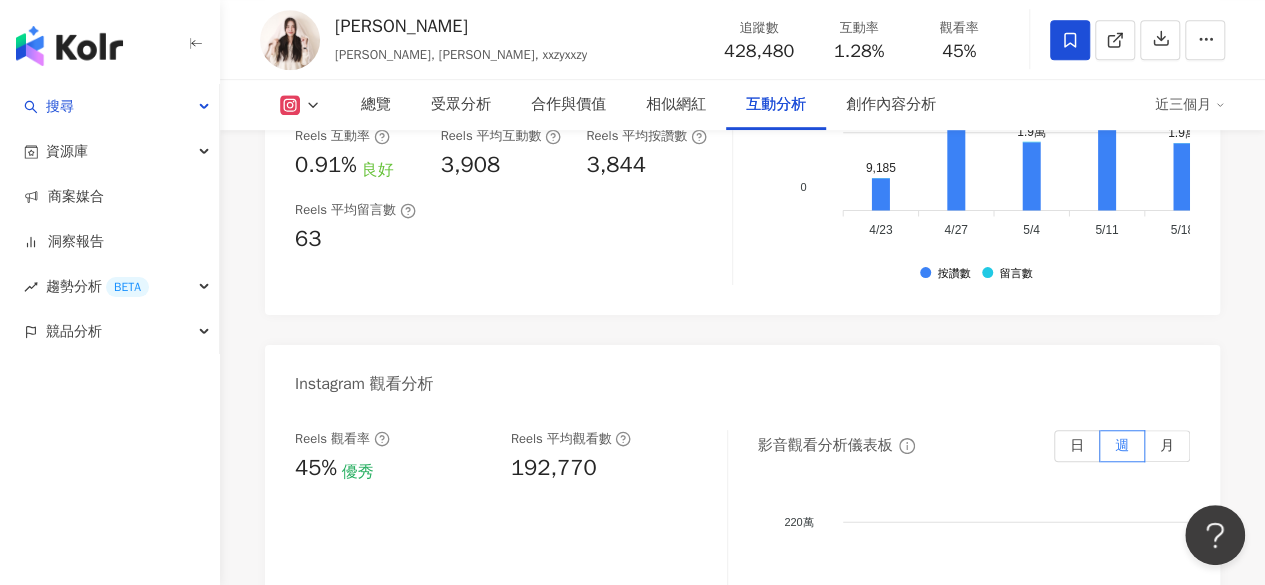 scroll, scrollTop: 4416, scrollLeft: 0, axis: vertical 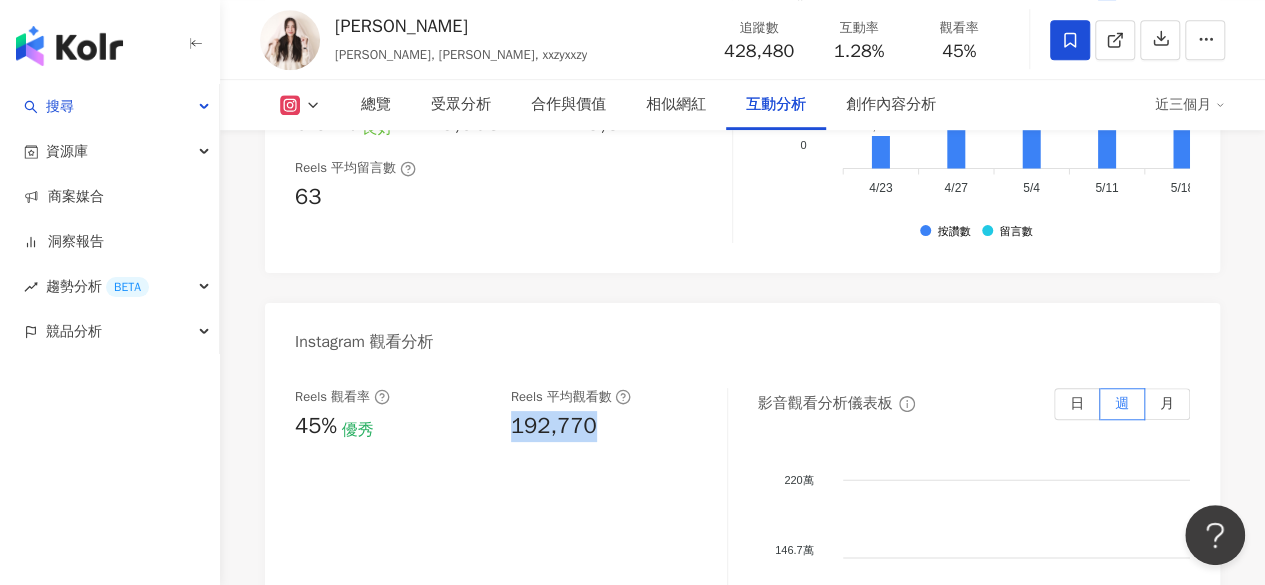 drag, startPoint x: 511, startPoint y: 361, endPoint x: 594, endPoint y: 363, distance: 83.02409 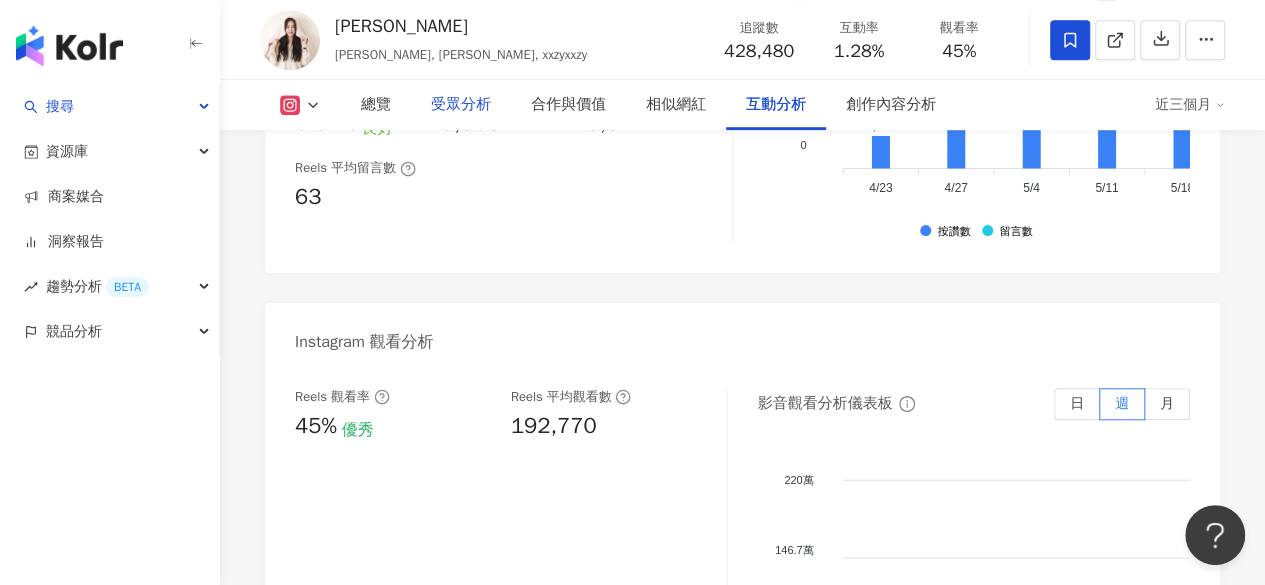 click on "受眾分析" at bounding box center (461, 105) 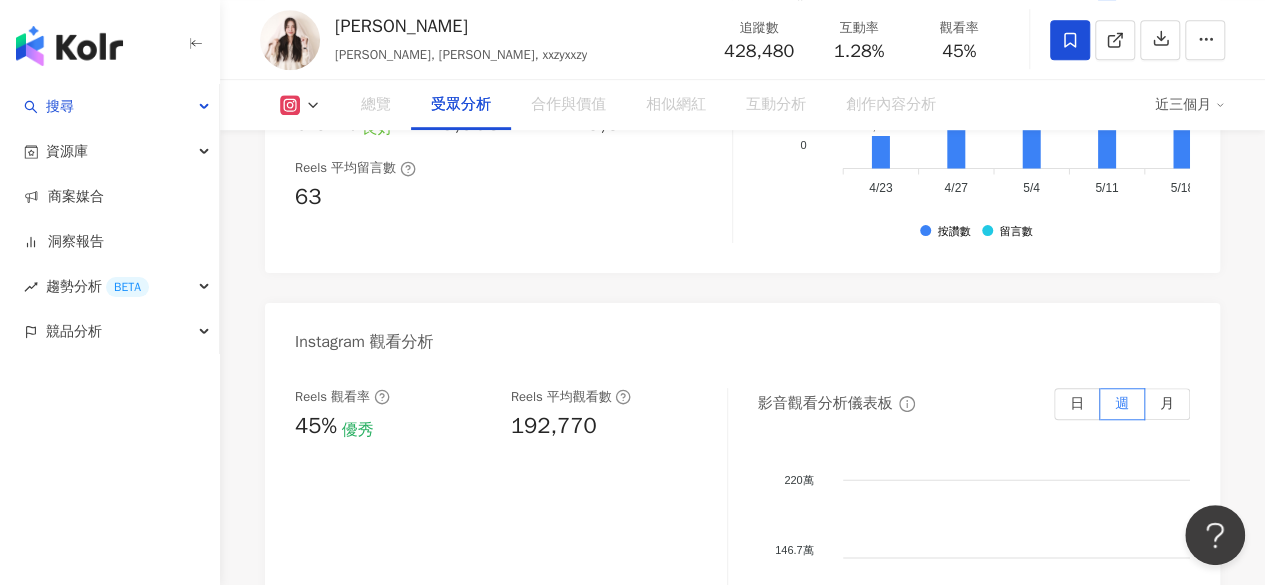 scroll, scrollTop: 1762, scrollLeft: 0, axis: vertical 